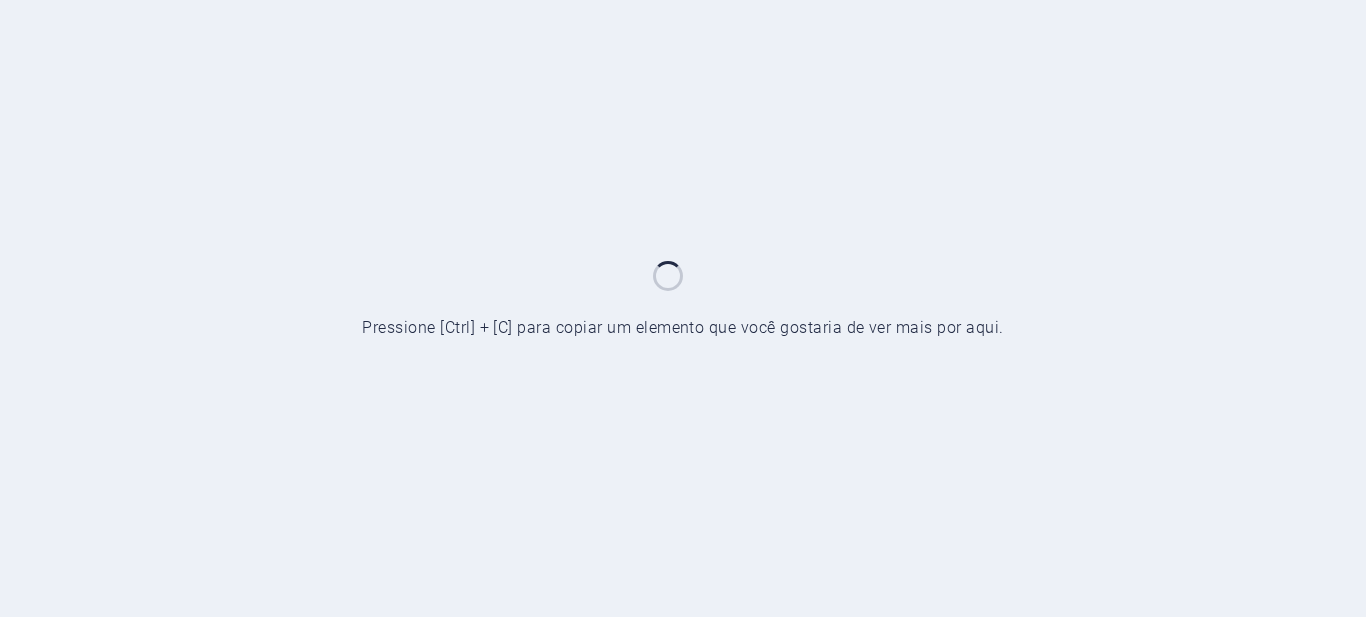 scroll, scrollTop: 0, scrollLeft: 0, axis: both 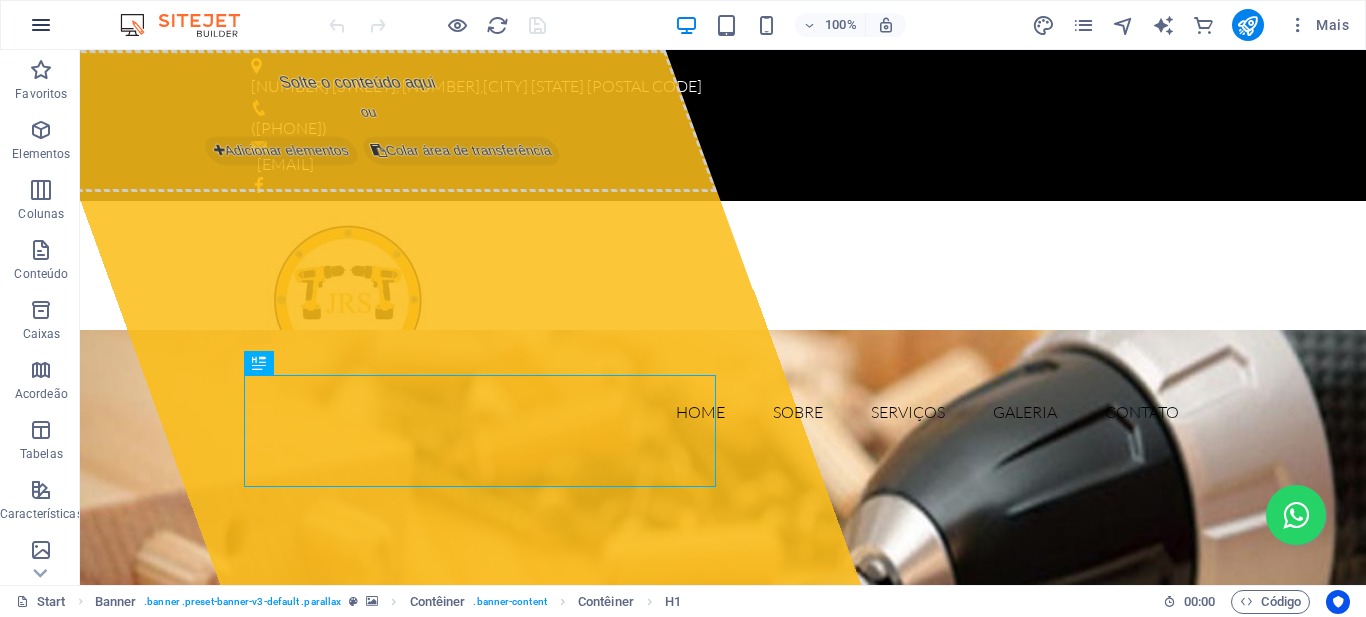 click at bounding box center [41, 25] 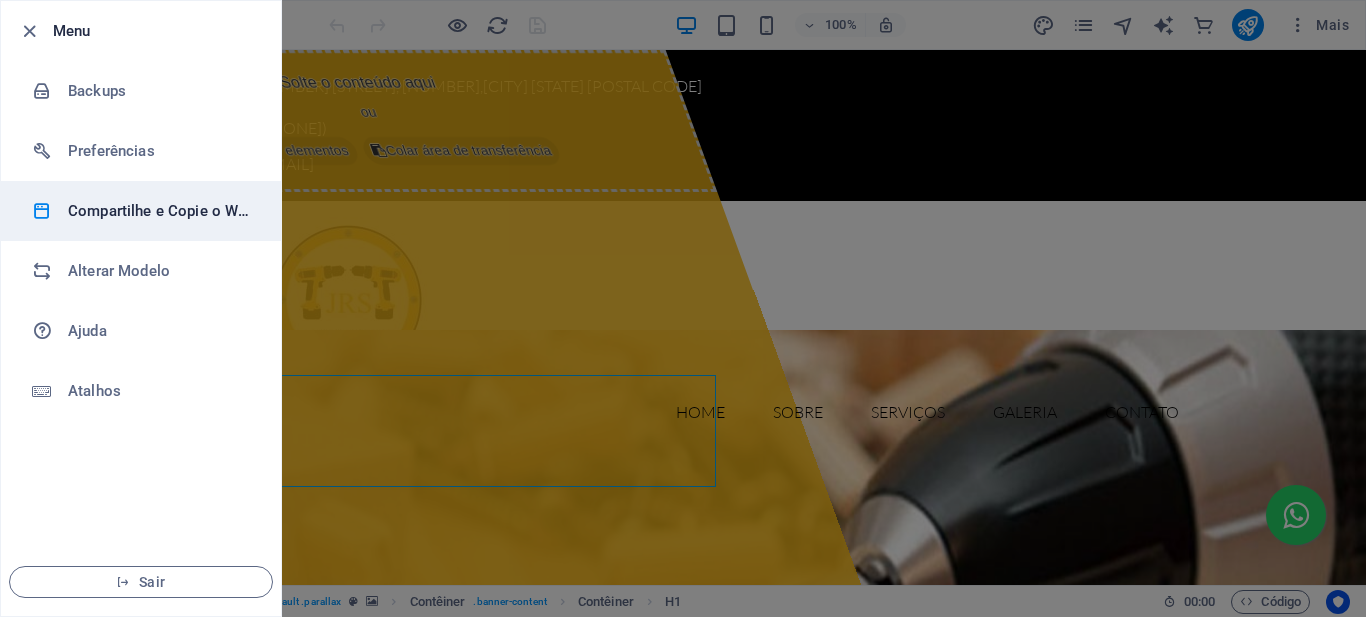 click on "Compartilhe e Copie o Website" at bounding box center (160, 211) 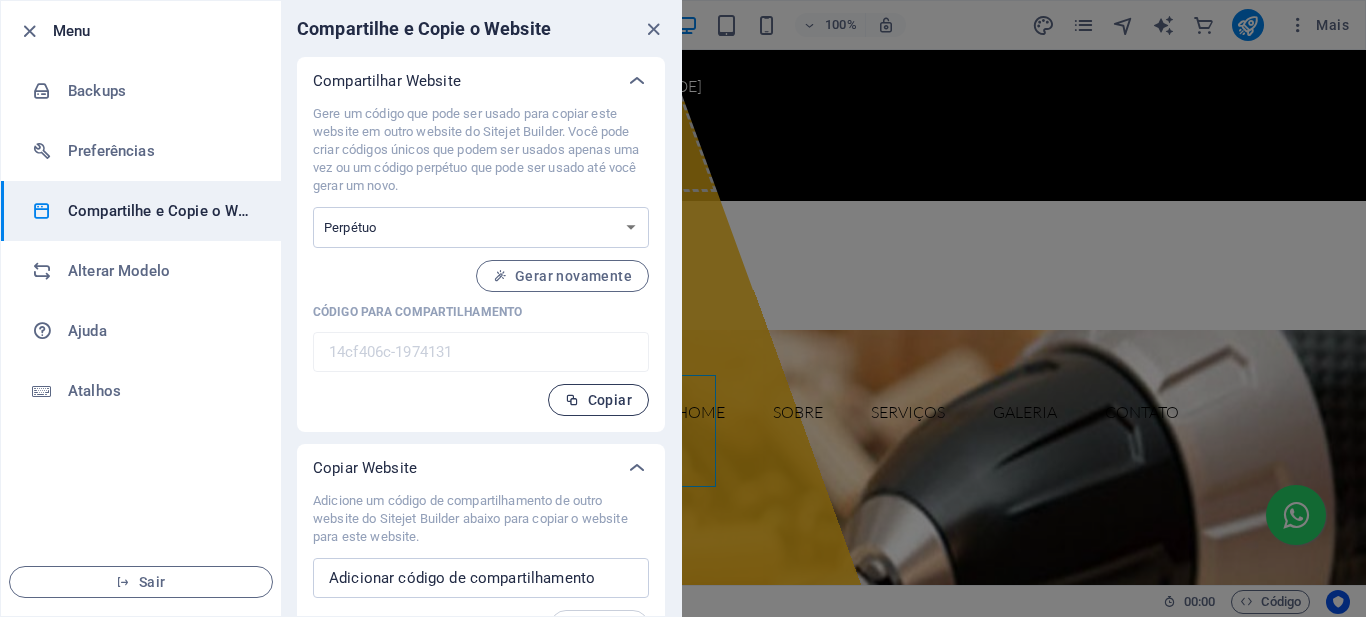 click on "Copiar" at bounding box center (598, 400) 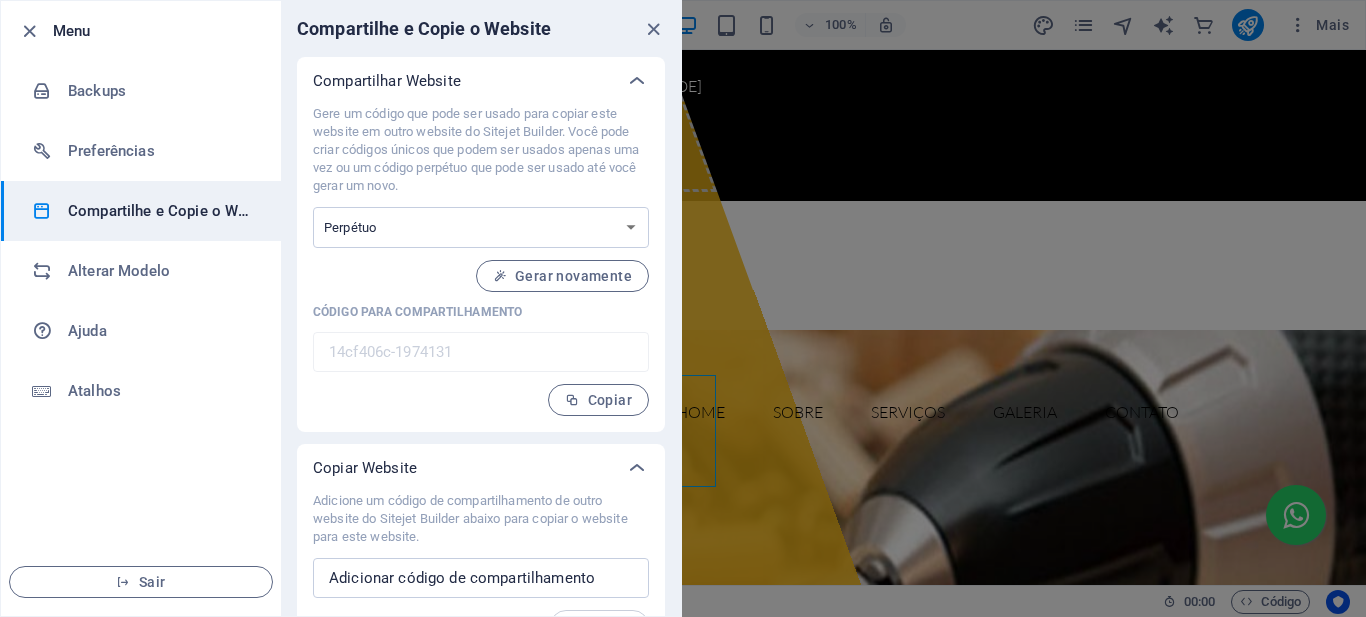 click at bounding box center (683, 308) 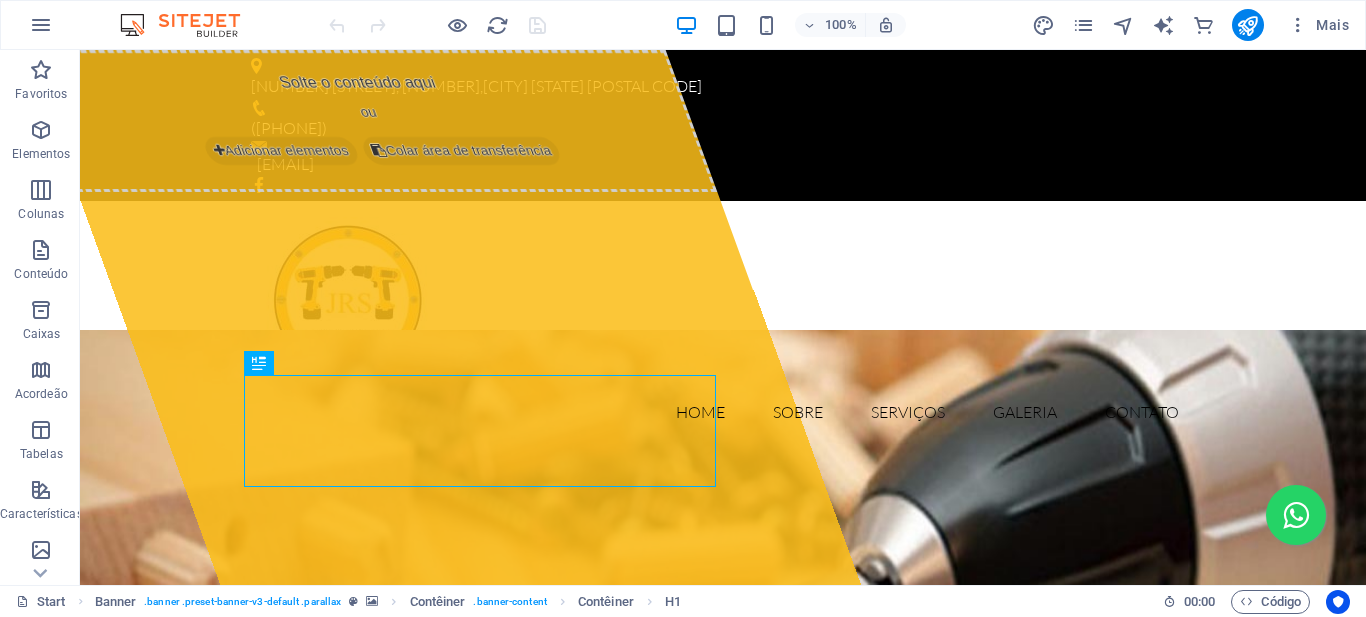 click at bounding box center [1298, 25] 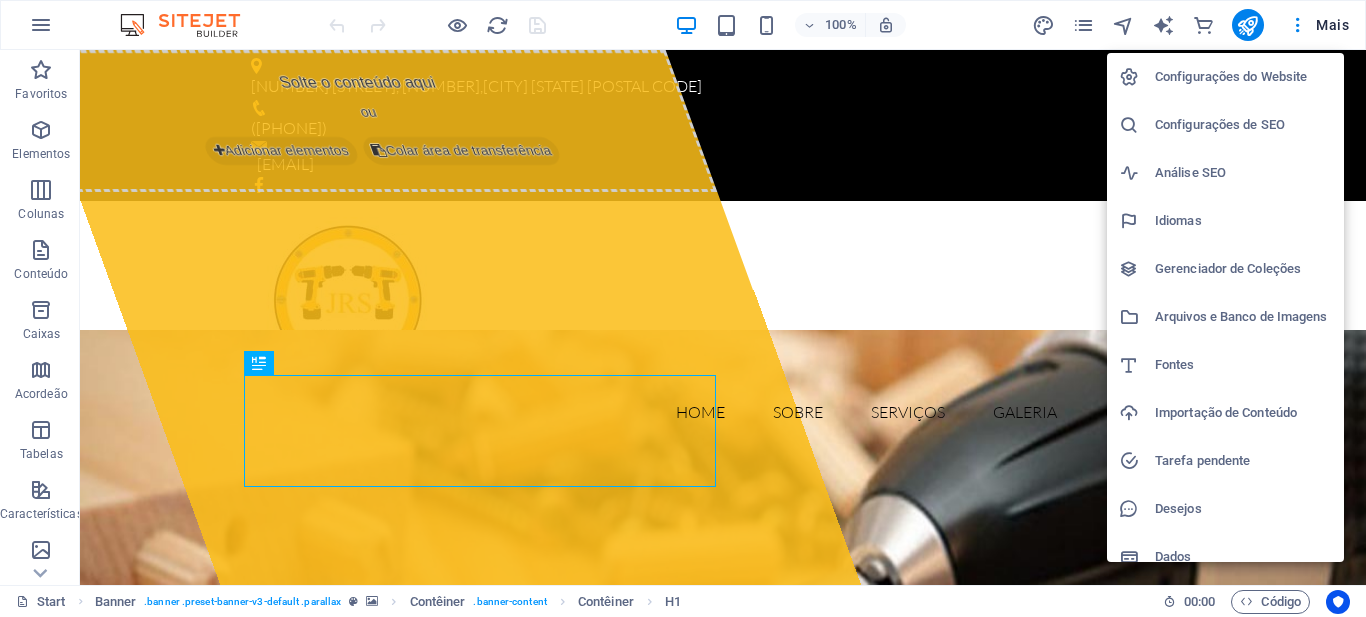 click on "Configurações do Website" at bounding box center [1243, 77] 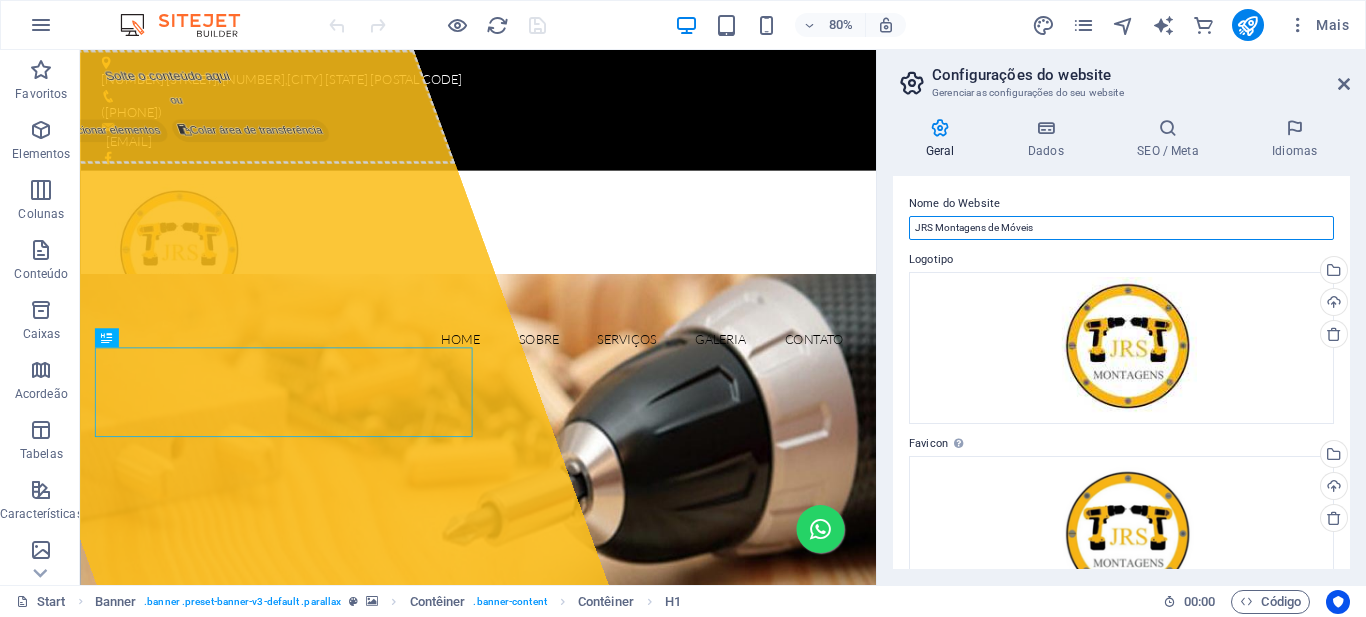 click on "JRS Montagens de Móveis" at bounding box center [1121, 228] 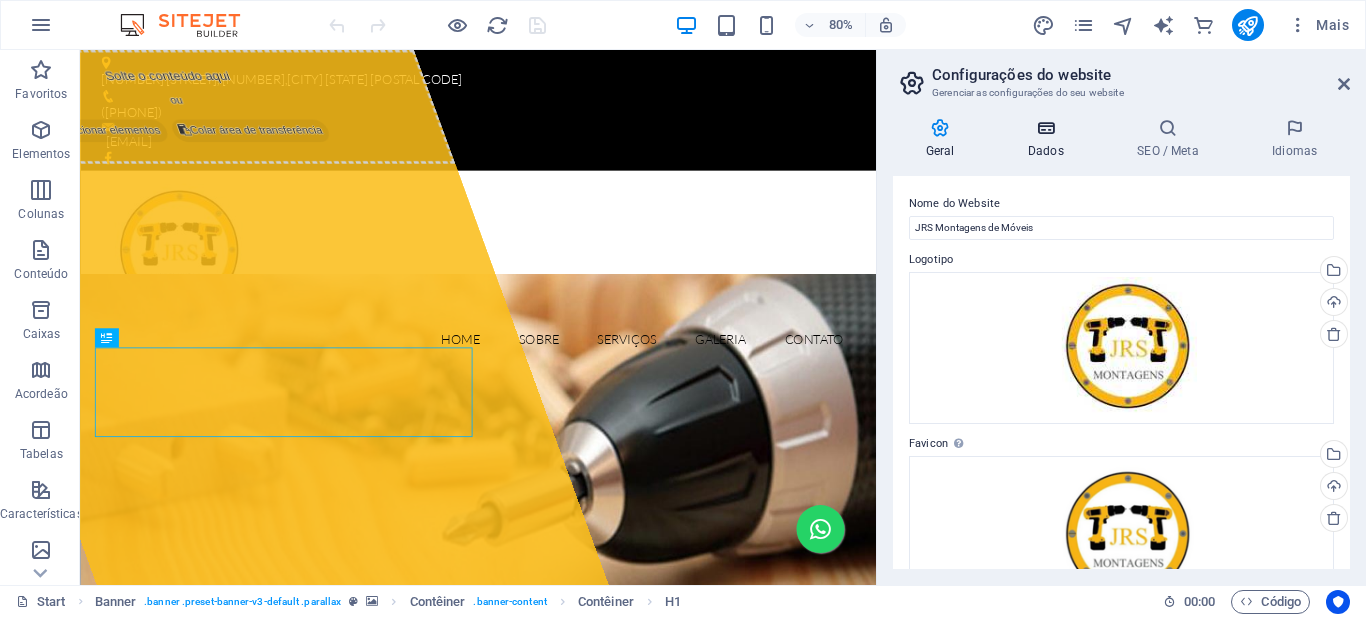 click at bounding box center (1045, 128) 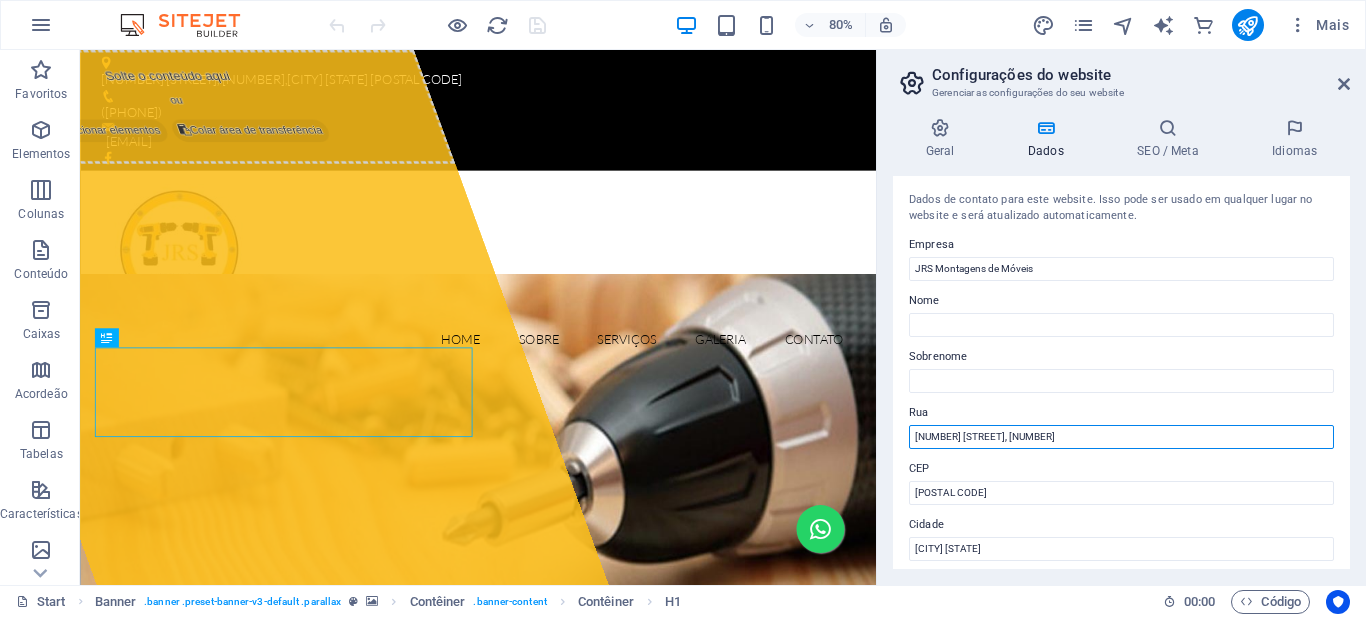 click on "[STREET], [NUMBER]" at bounding box center [1121, 437] 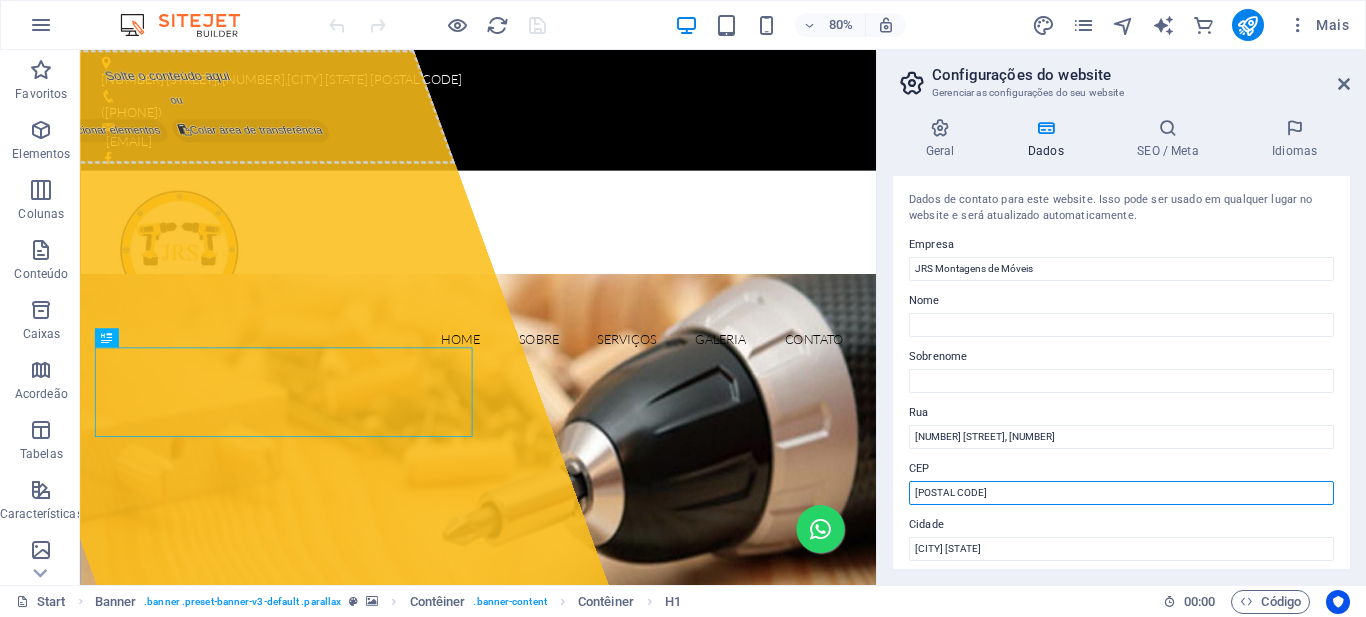 click on "[POSTAL_CODE]" at bounding box center (1121, 493) 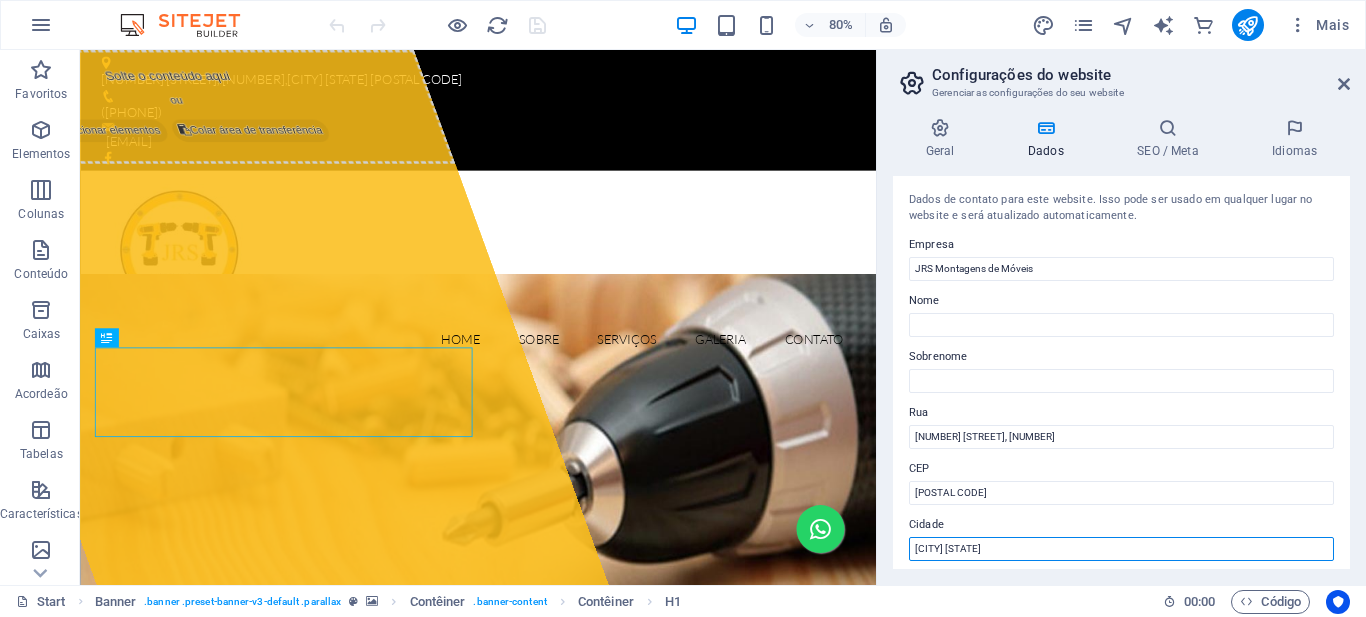 click on "[CITY] [STATE]" at bounding box center [1121, 549] 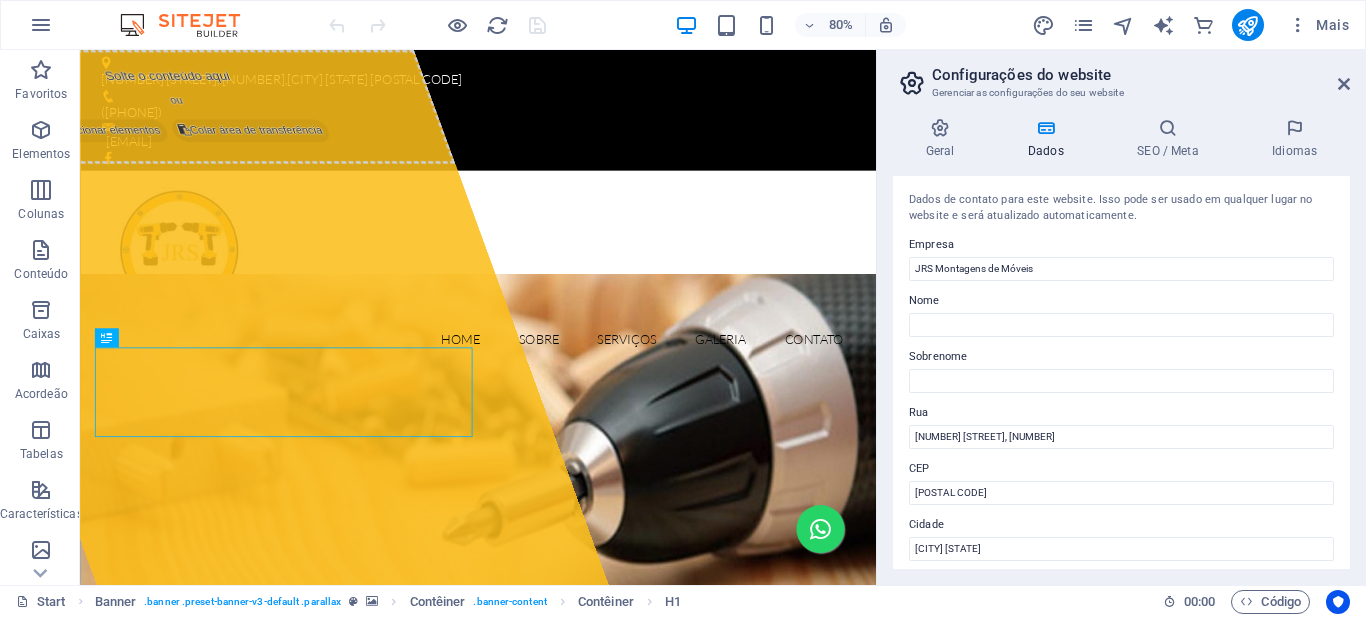 scroll, scrollTop: 200, scrollLeft: 0, axis: vertical 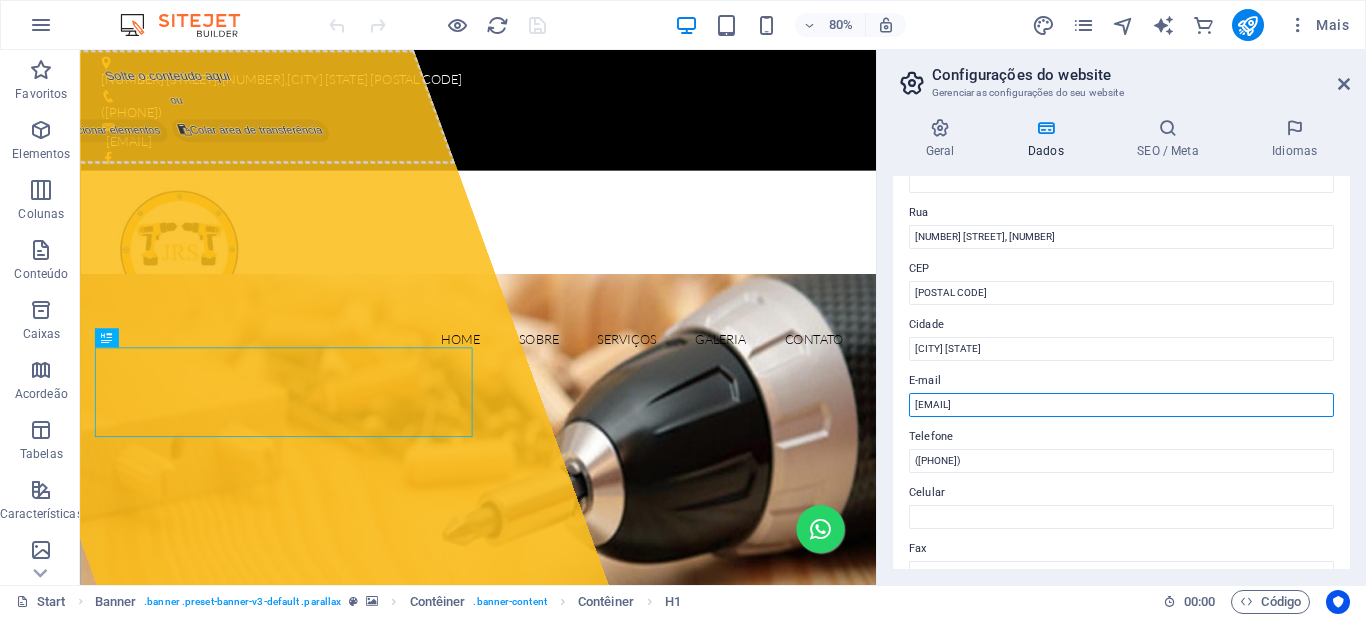 click on "[EMAIL]" at bounding box center [1121, 405] 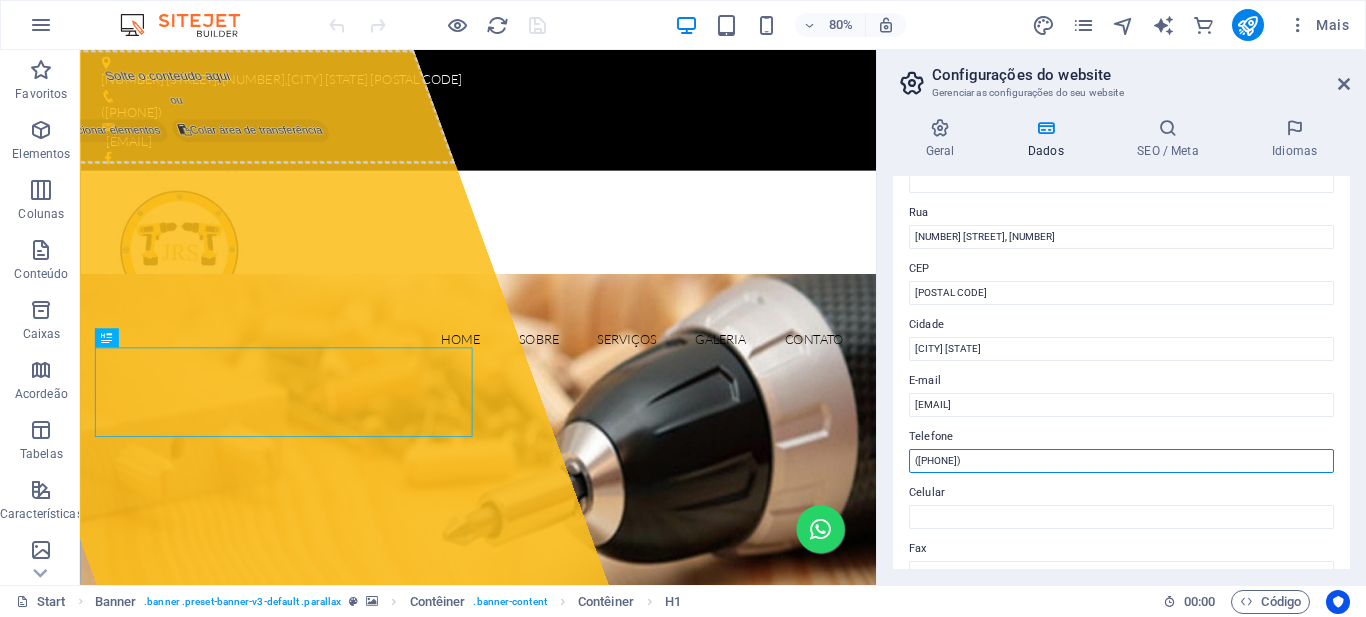 click on "[PHONE]" at bounding box center (1121, 461) 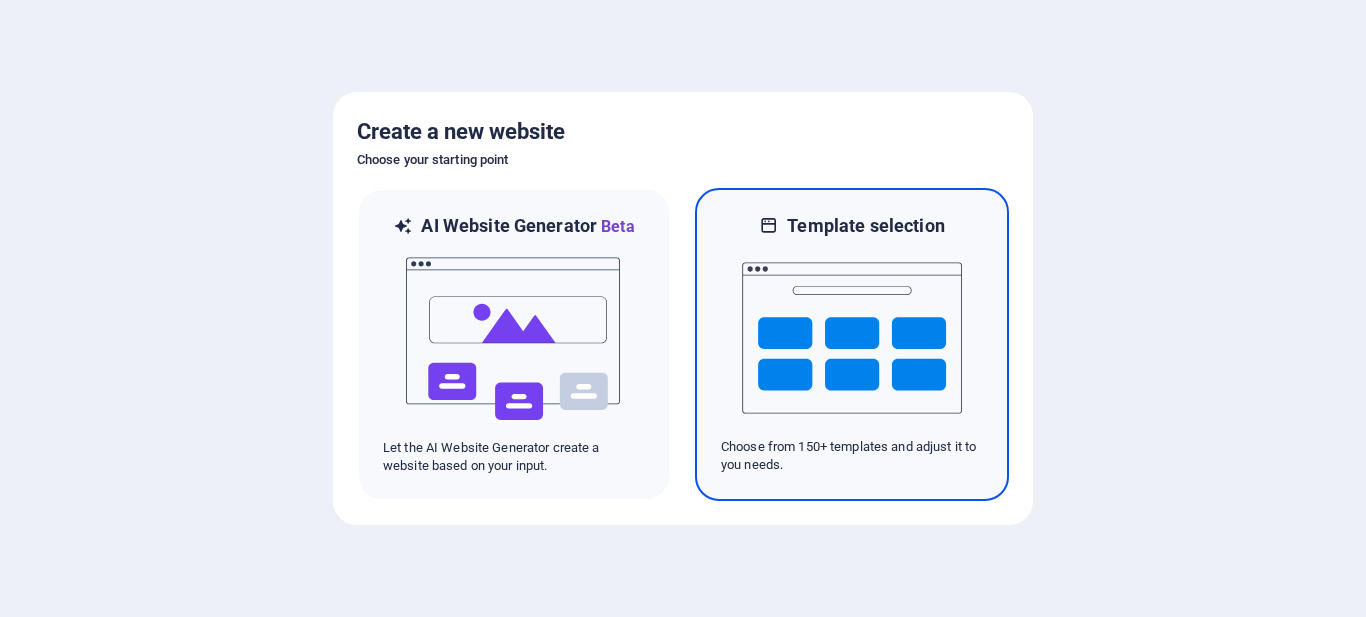 scroll, scrollTop: 0, scrollLeft: 0, axis: both 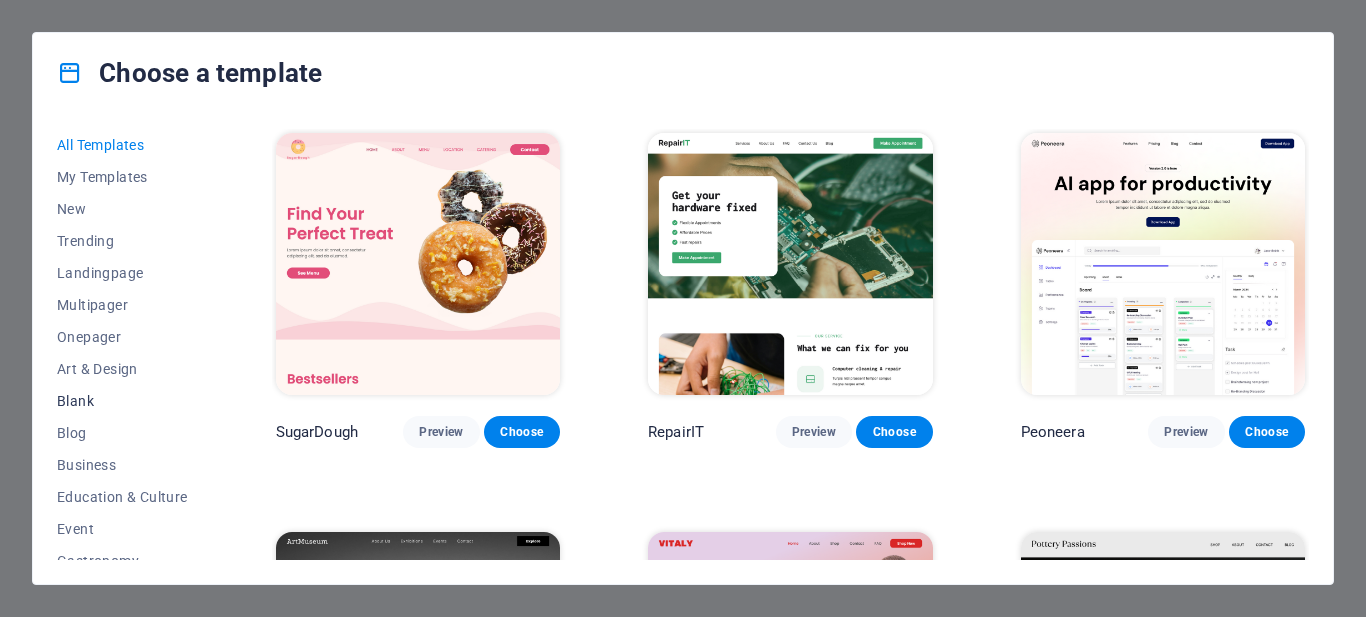 click on "Blank" at bounding box center [122, 401] 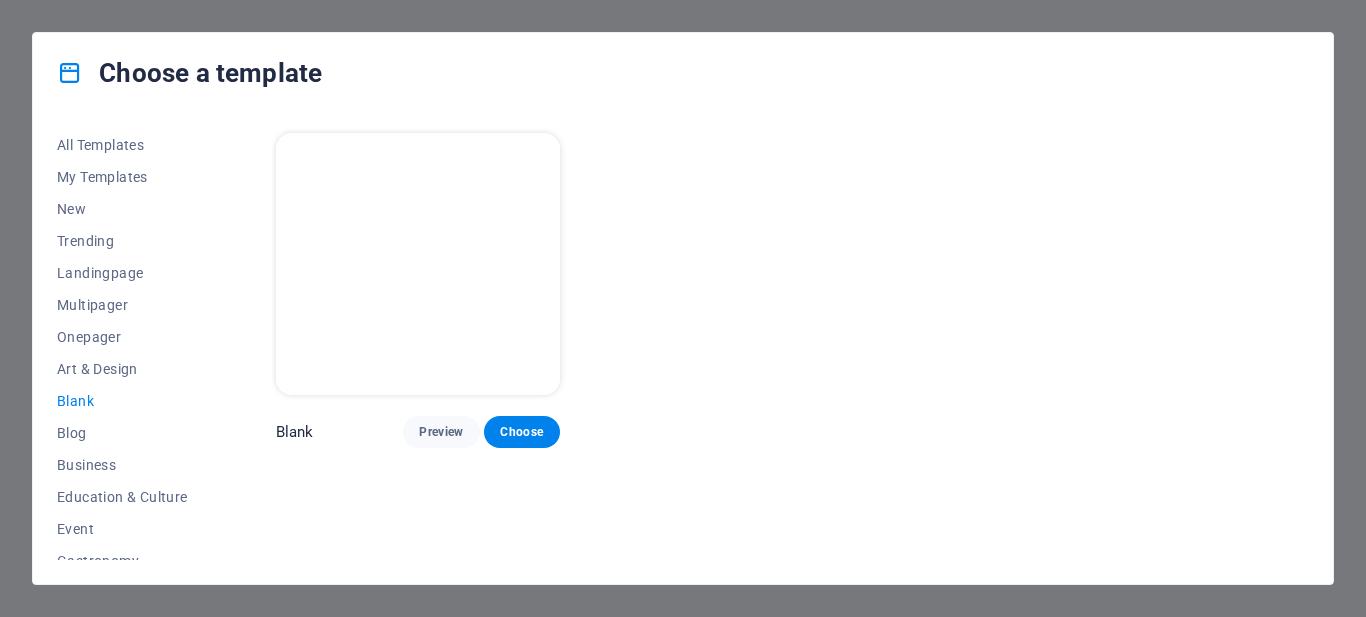 click on "Choose a template" at bounding box center [683, 73] 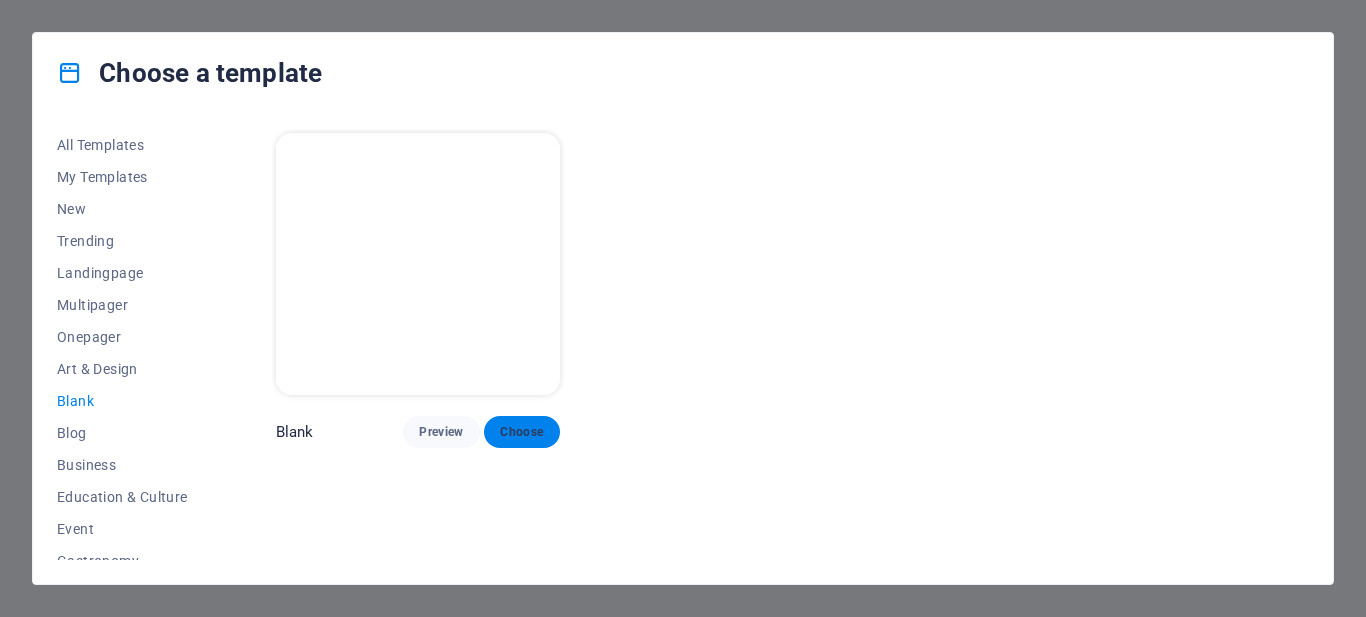 click on "Choose" at bounding box center (522, 432) 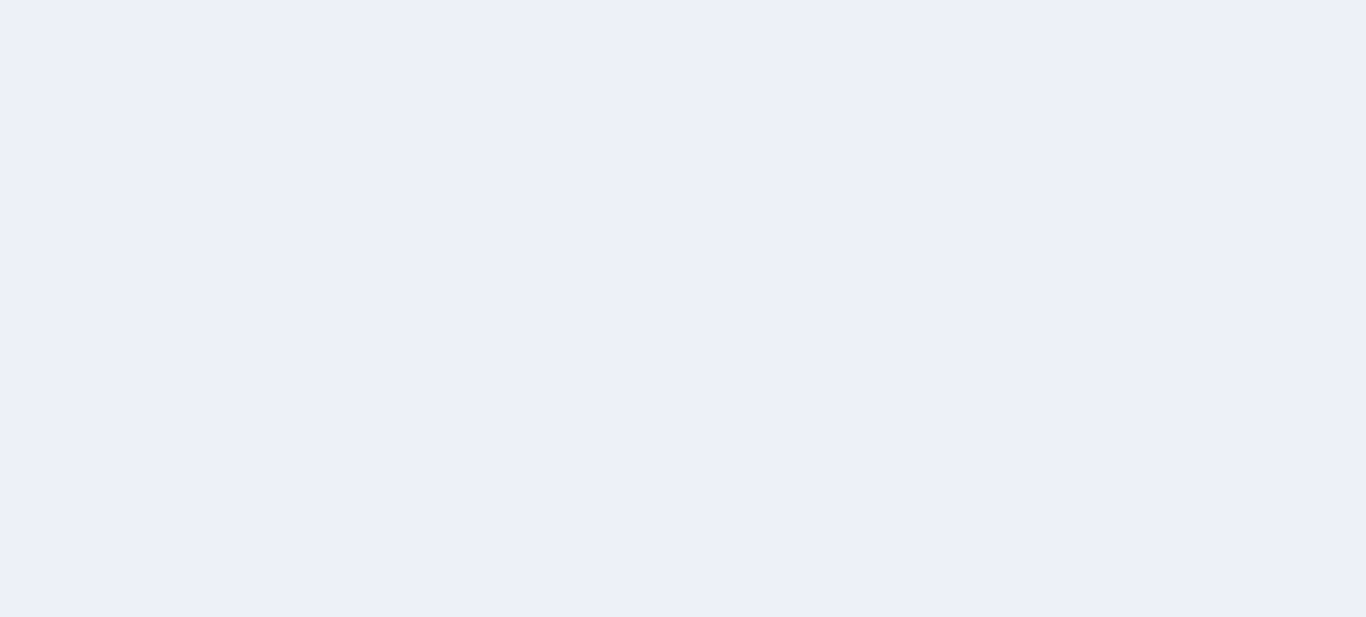 scroll, scrollTop: 0, scrollLeft: 0, axis: both 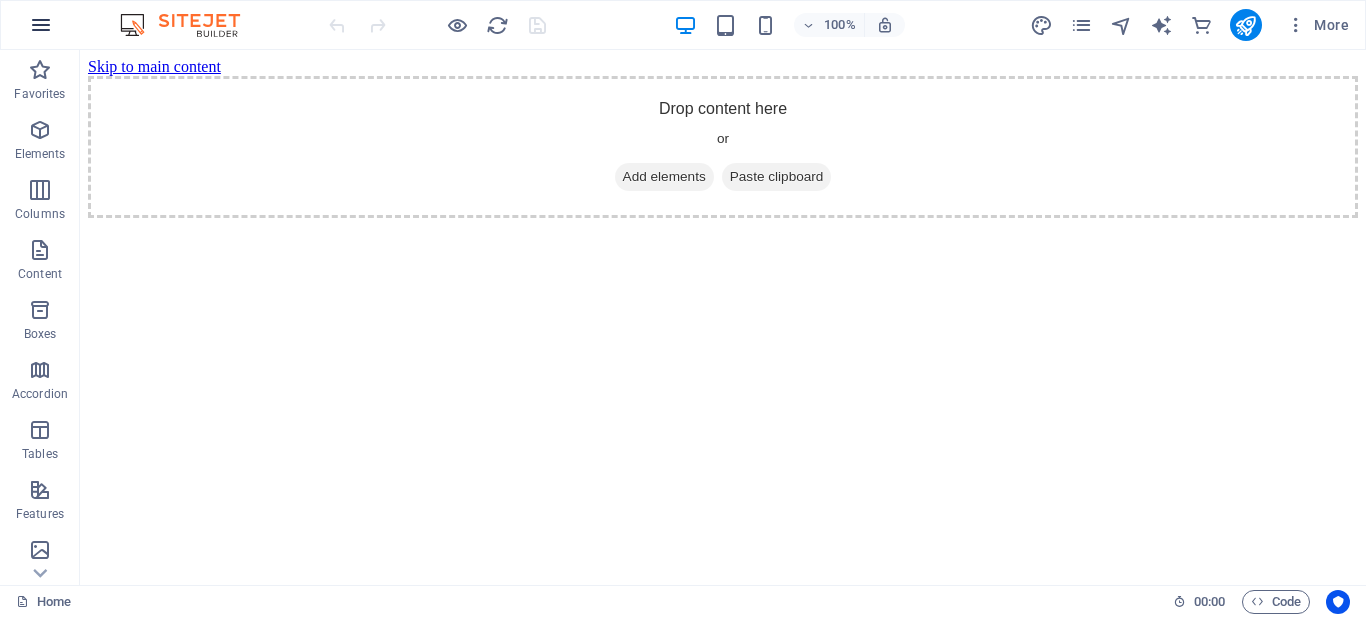 click at bounding box center [41, 25] 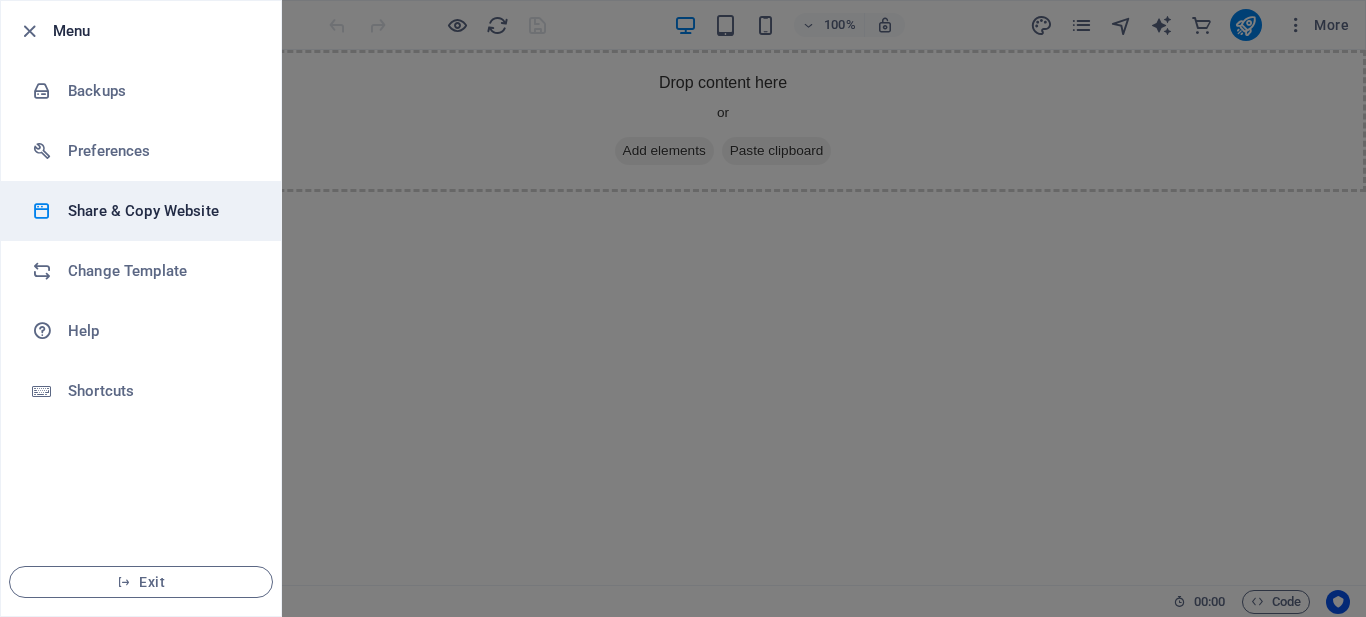 click on "Share & Copy Website" at bounding box center [160, 211] 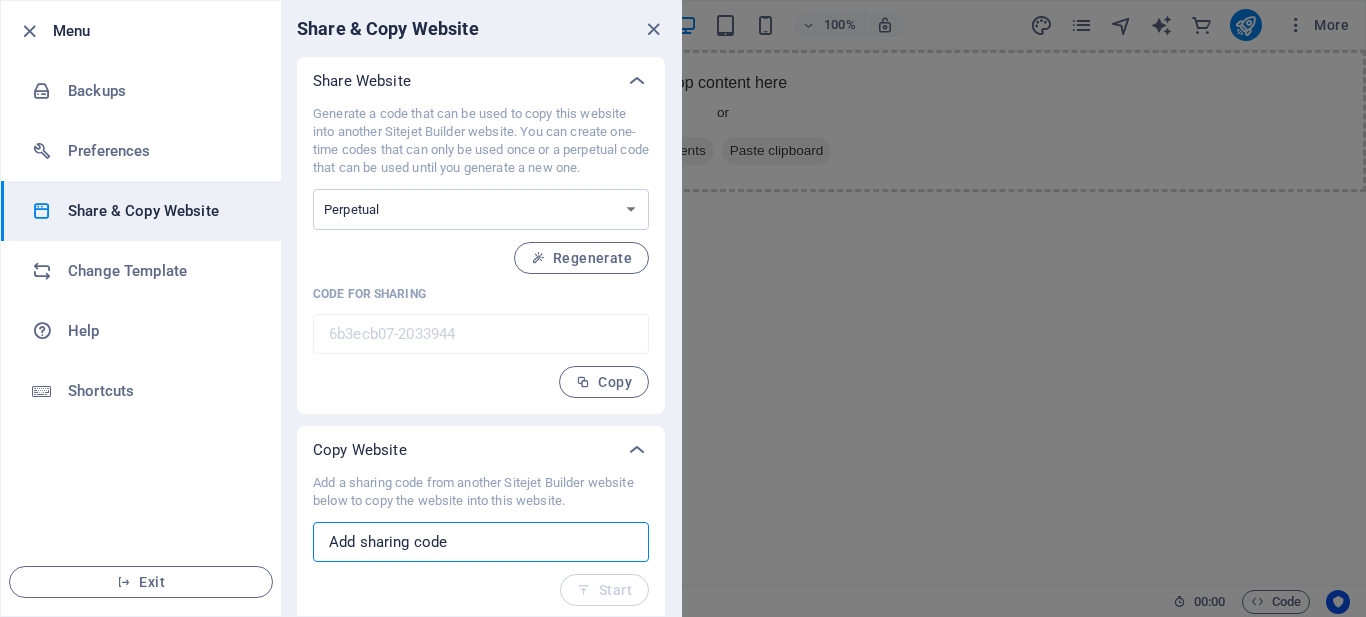 click at bounding box center (481, 542) 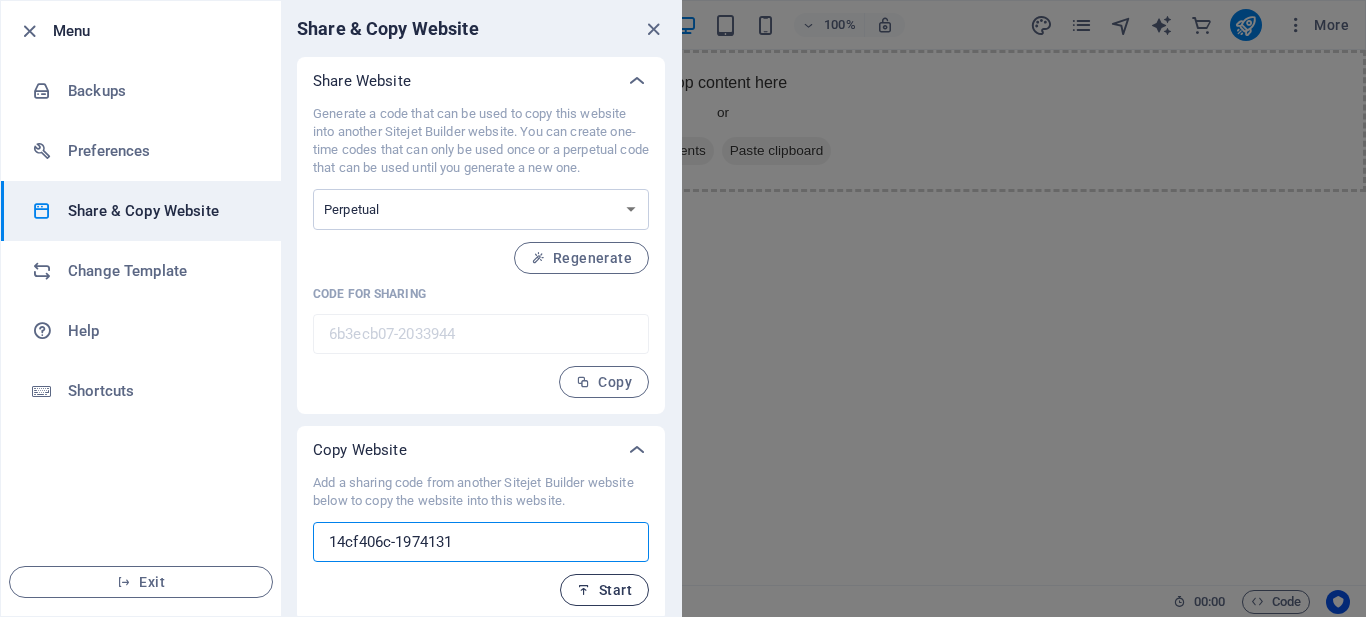 type on "14cf406c-1974131" 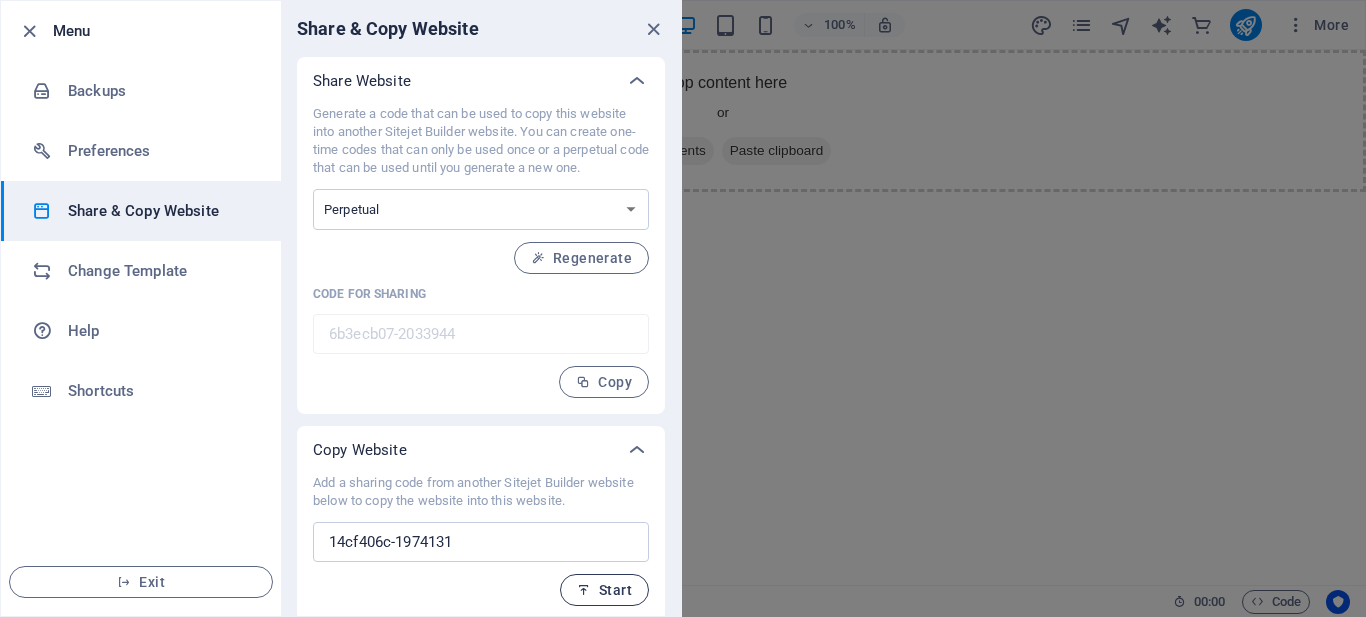 click on "Start" at bounding box center (604, 590) 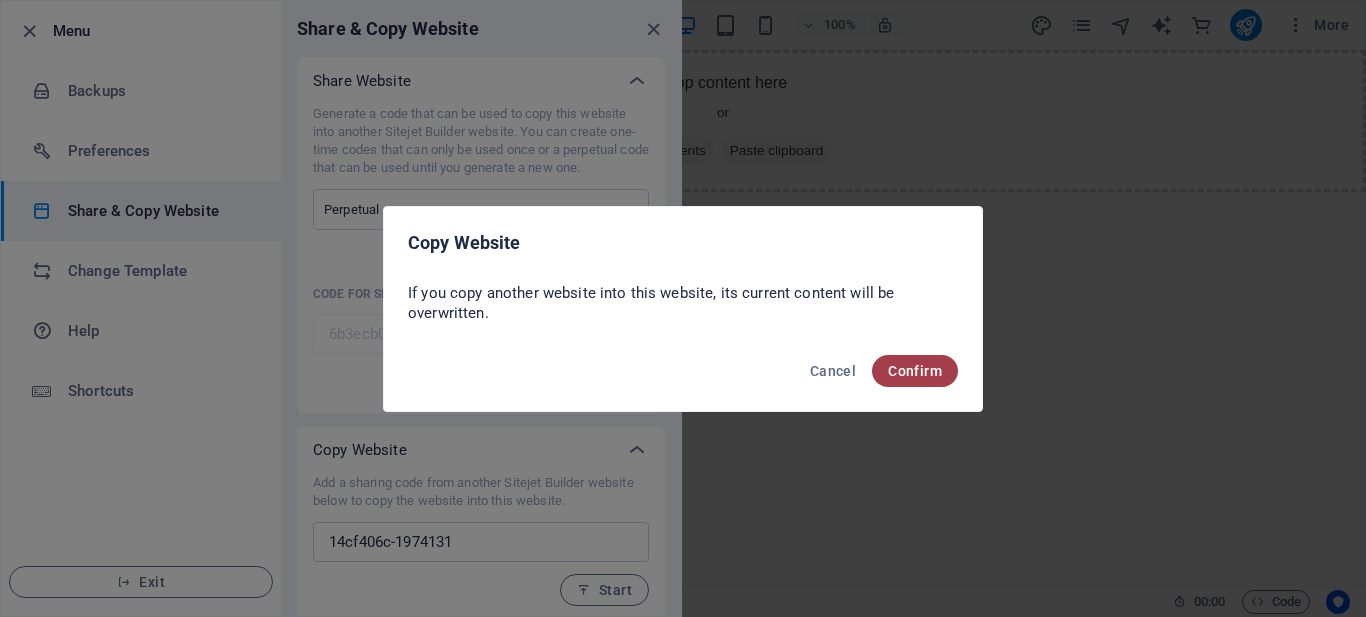 click on "Confirm" at bounding box center (915, 371) 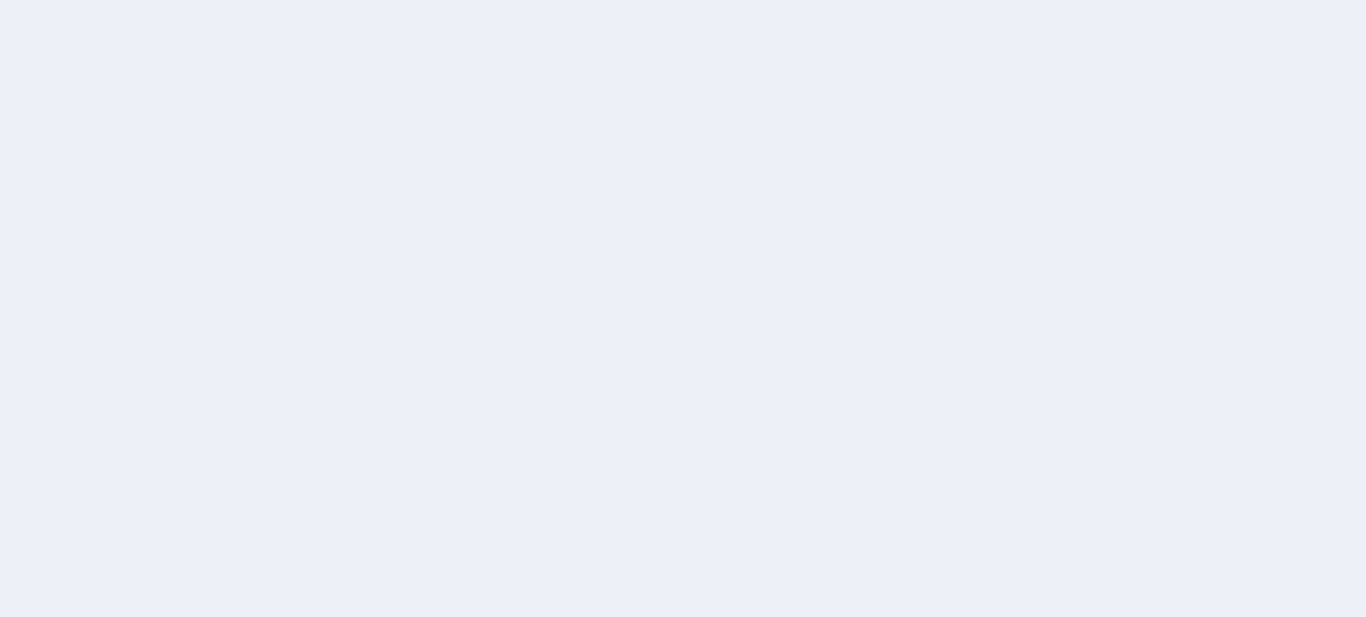 scroll, scrollTop: 0, scrollLeft: 0, axis: both 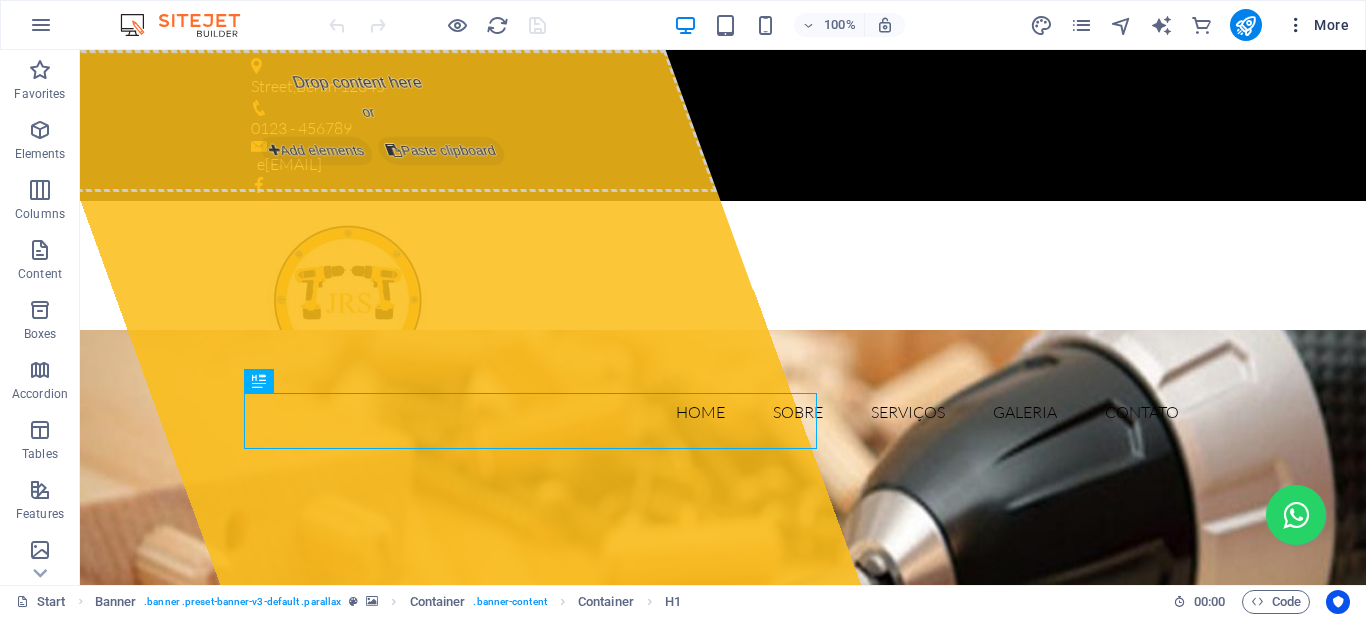 click at bounding box center [1296, 25] 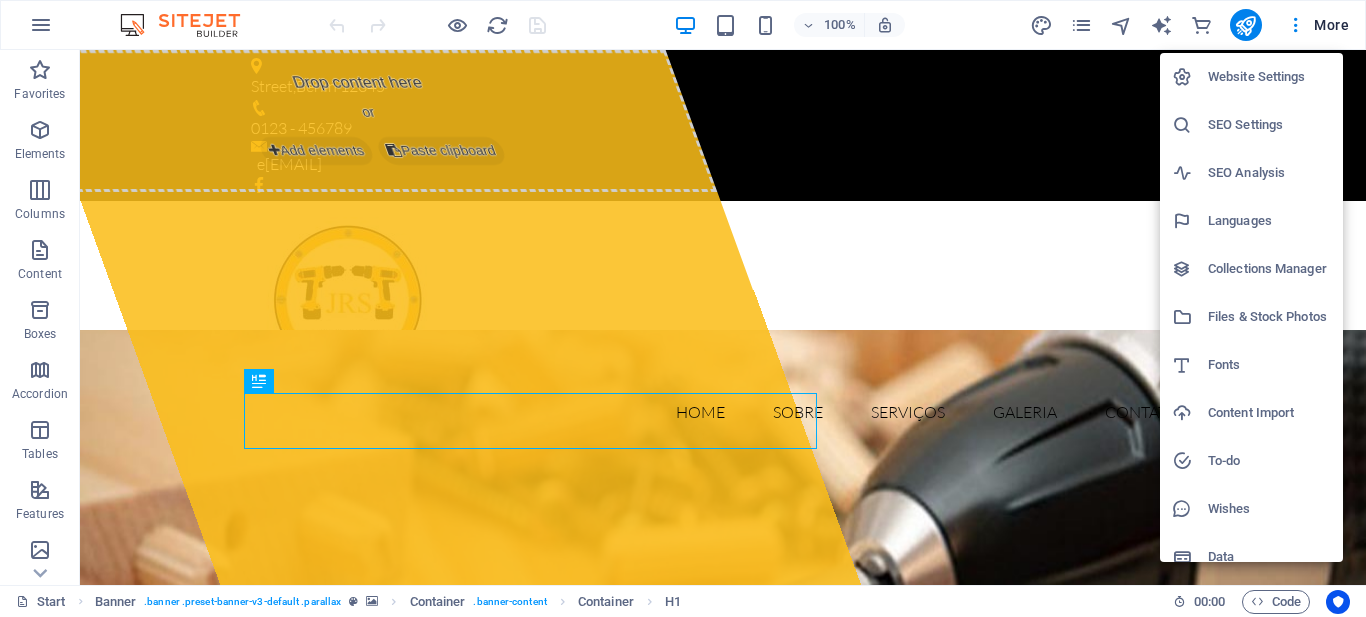 click on "Website Settings" at bounding box center [1269, 77] 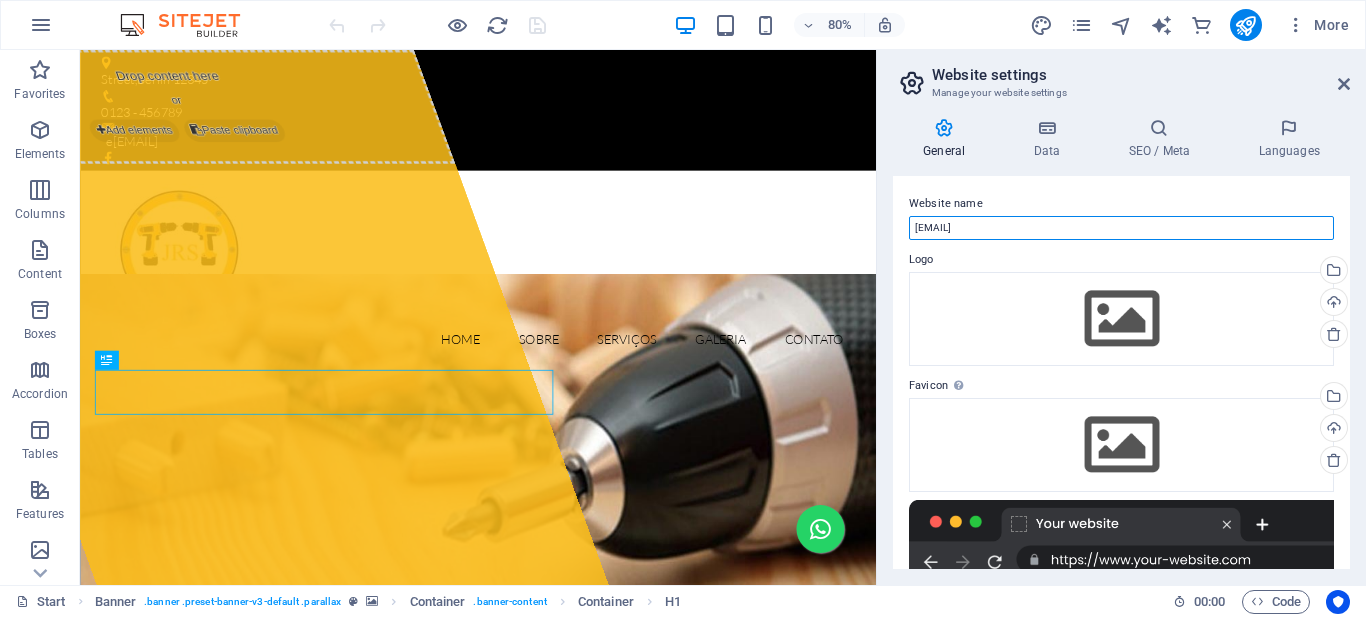 click on "jrsmontagens.dmsite.com.br" at bounding box center (1121, 228) 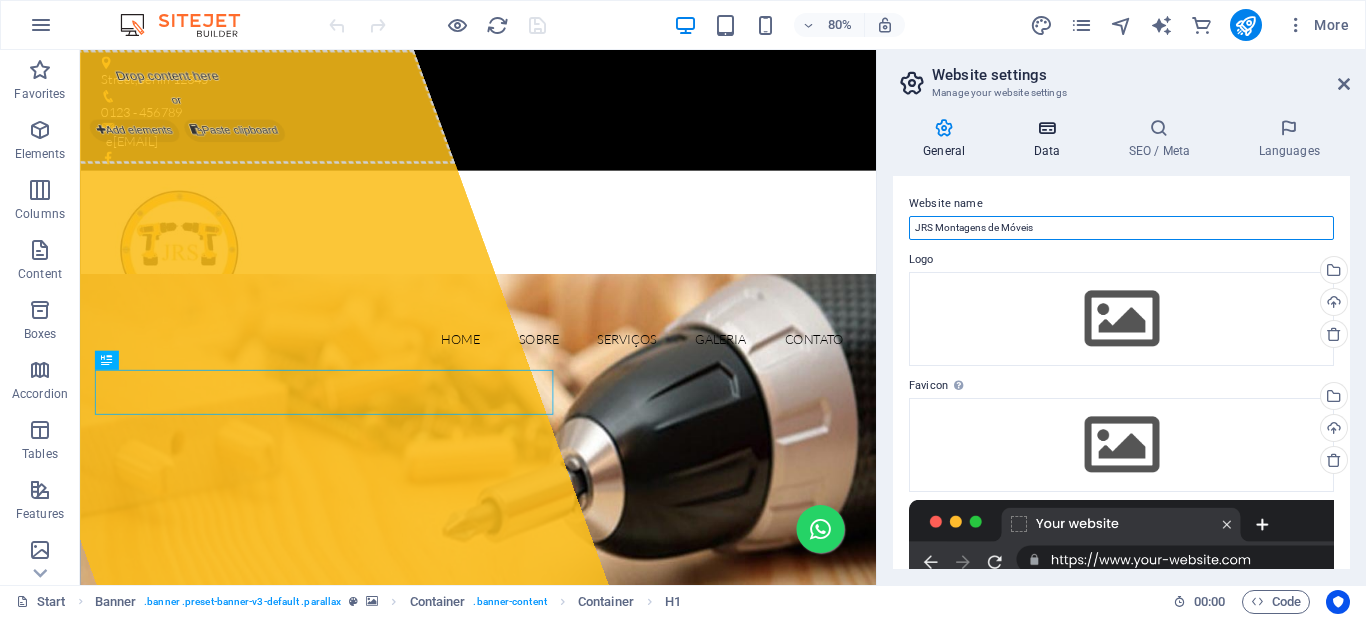 type on "JRS Montagens de Móveis" 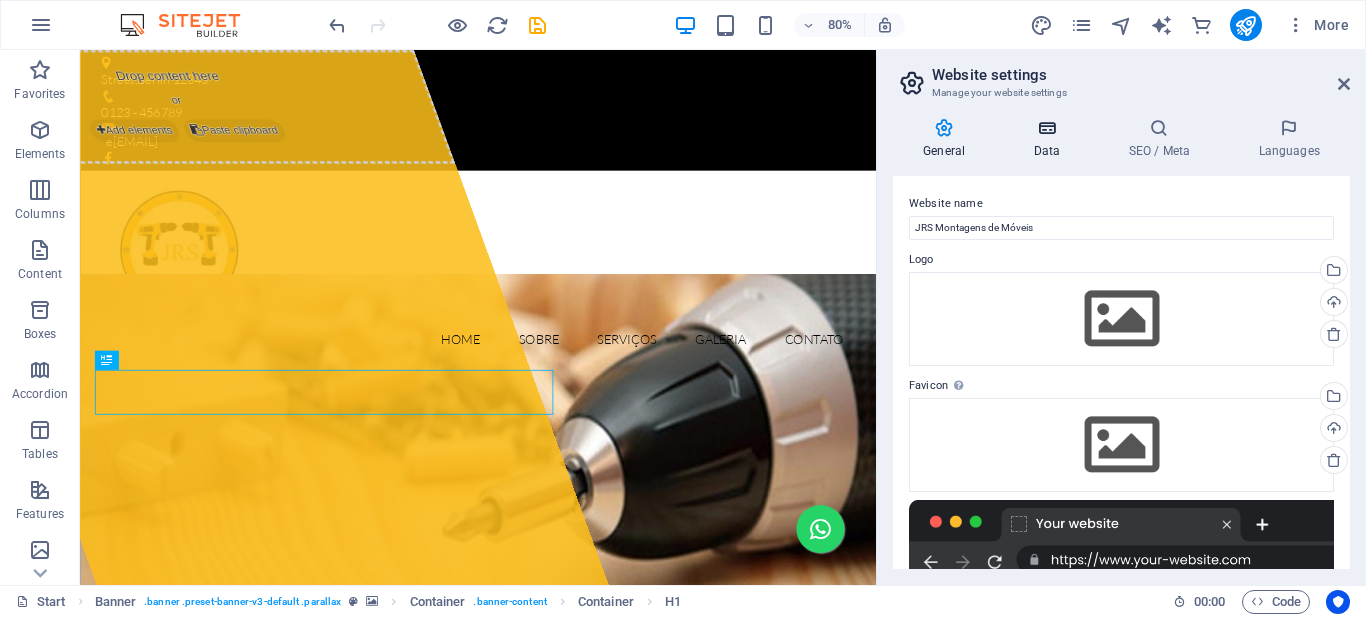 click on "Data" at bounding box center (1050, 139) 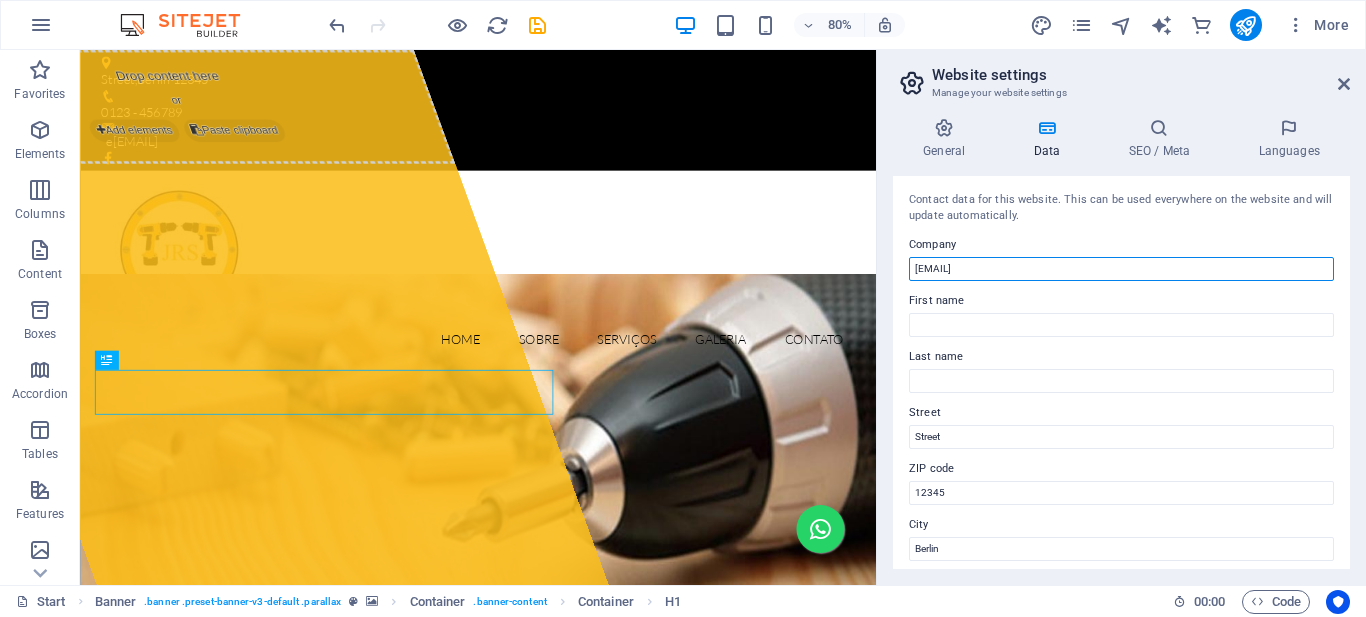 click on "jrsmontagens.dmsite.com.br" at bounding box center (1121, 269) 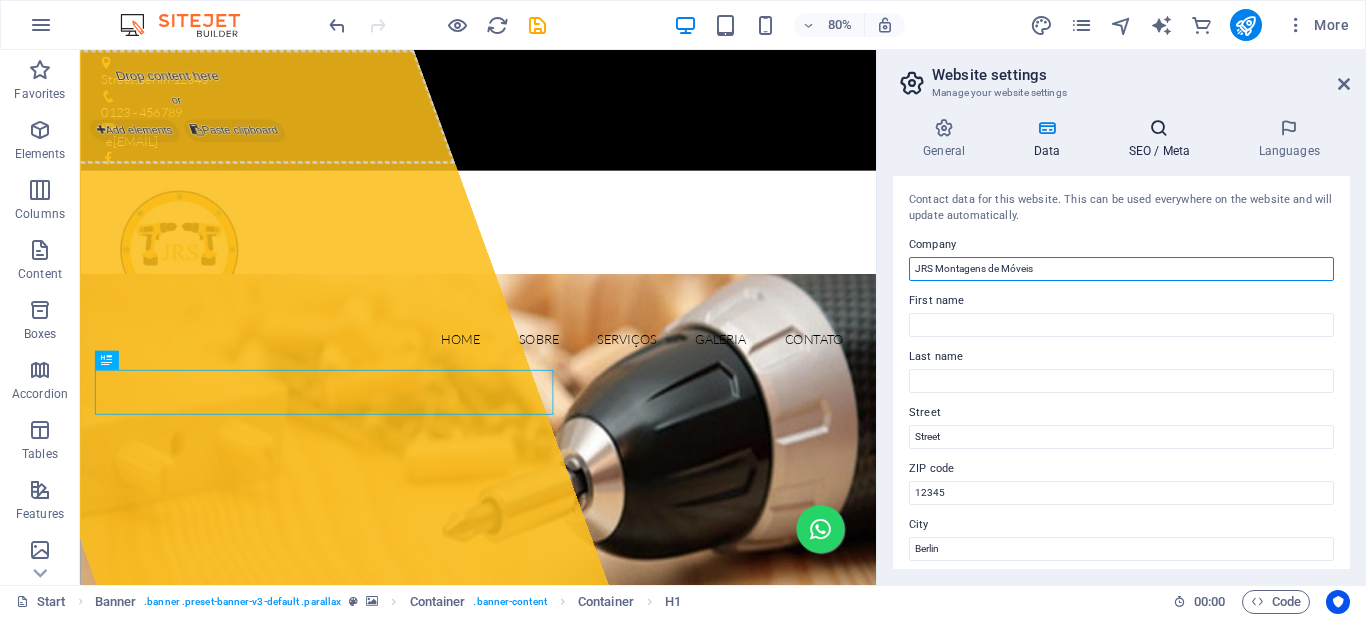 type on "JRS Montagens de Móveis" 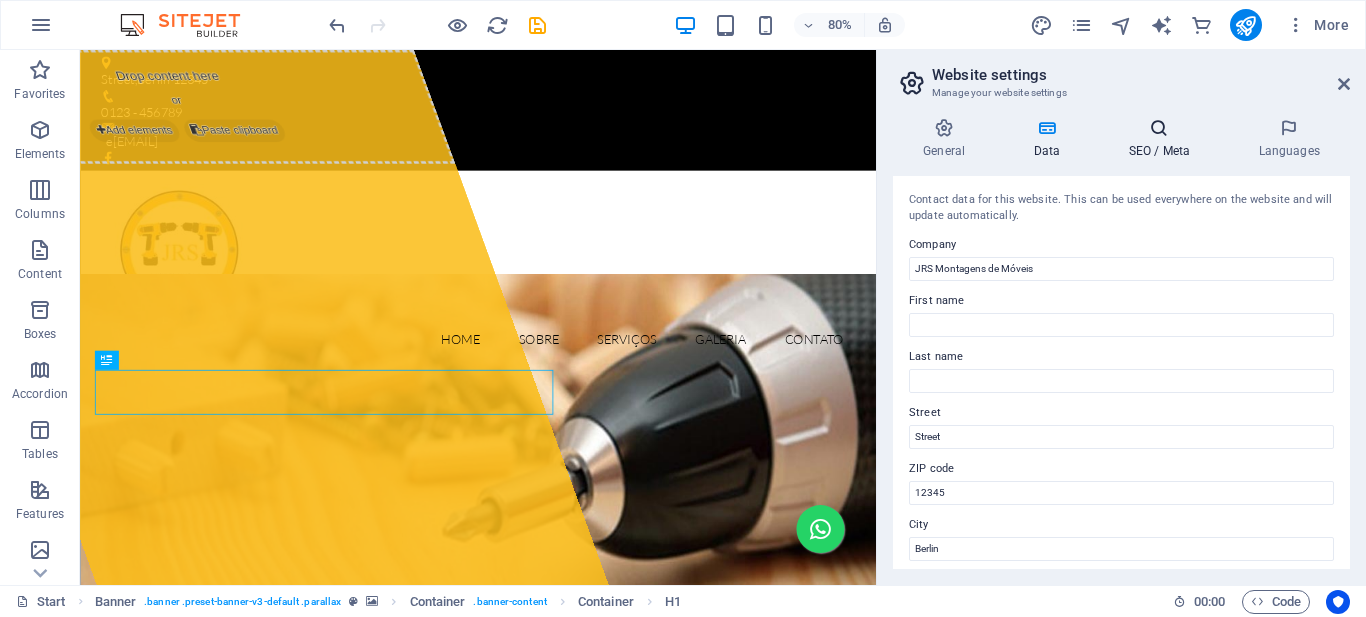 click on "SEO / Meta" at bounding box center [1163, 139] 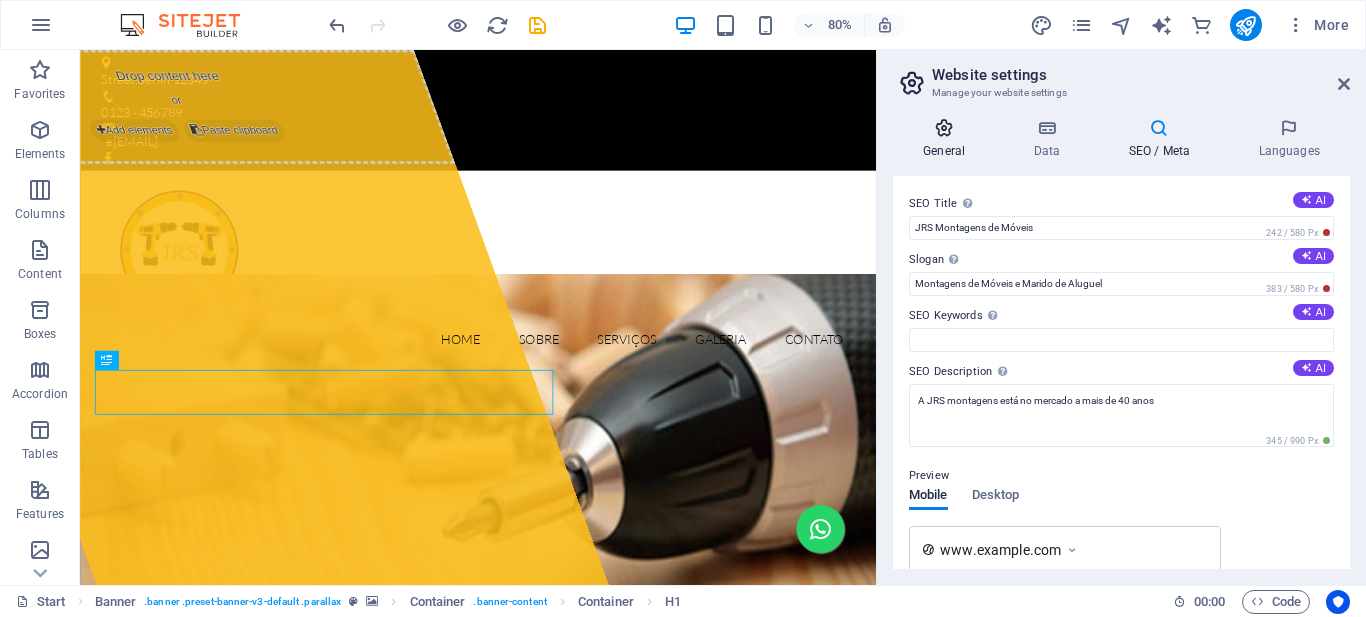 click on "General" at bounding box center (948, 139) 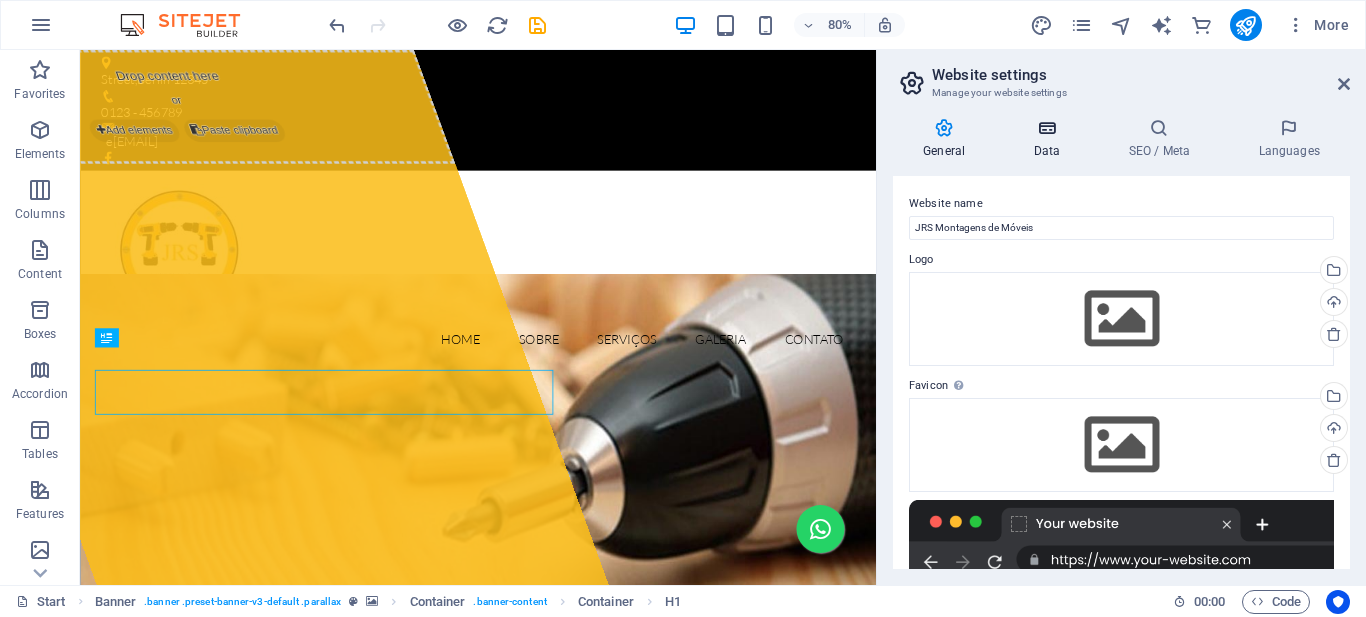 click at bounding box center (1046, 128) 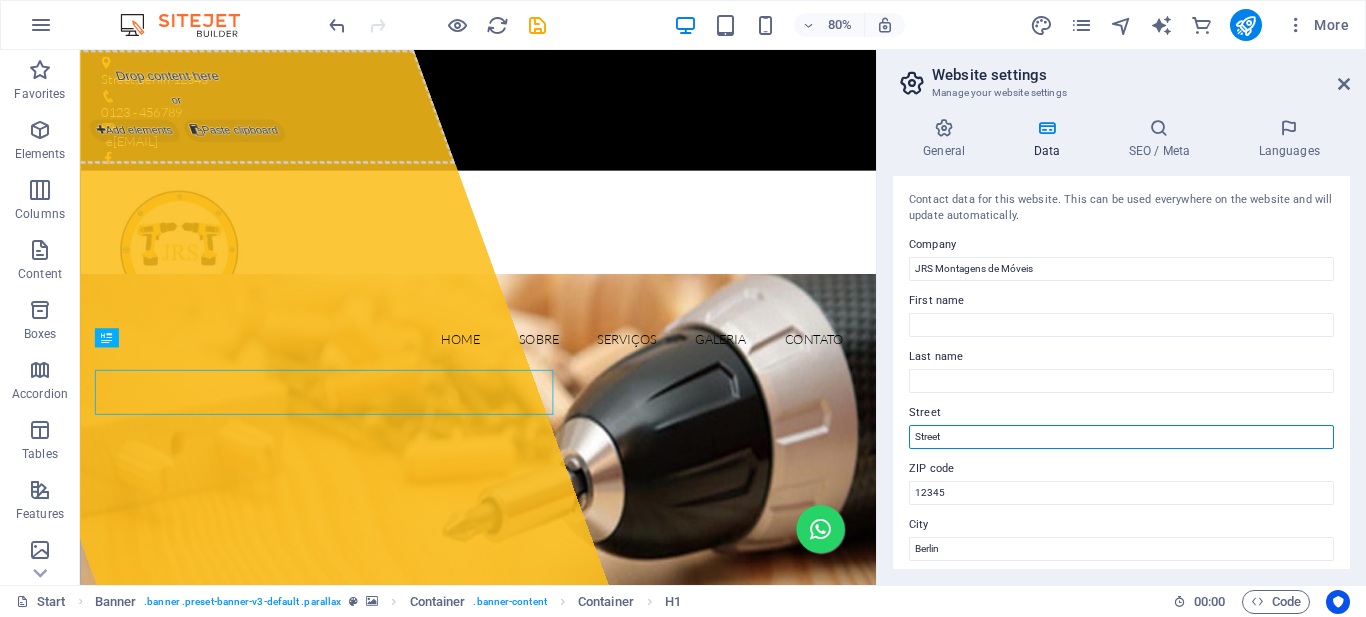 click on "Street" at bounding box center [1121, 437] 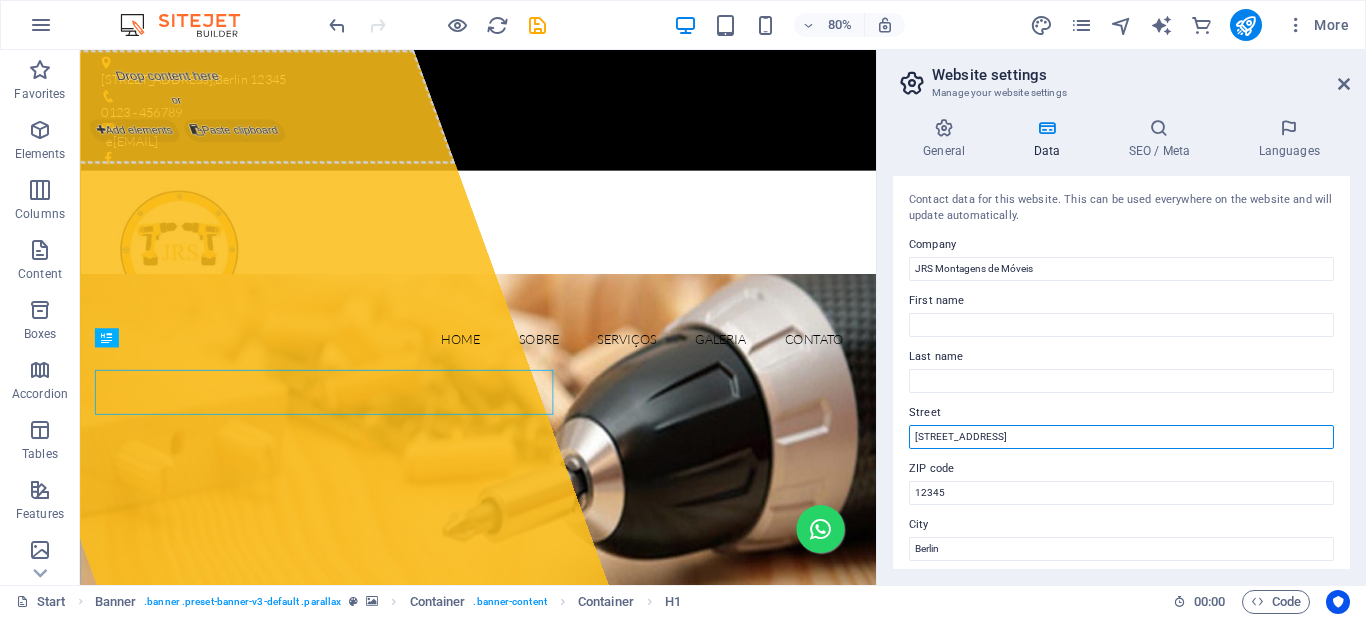 type on "[STREET], [NUMBER]" 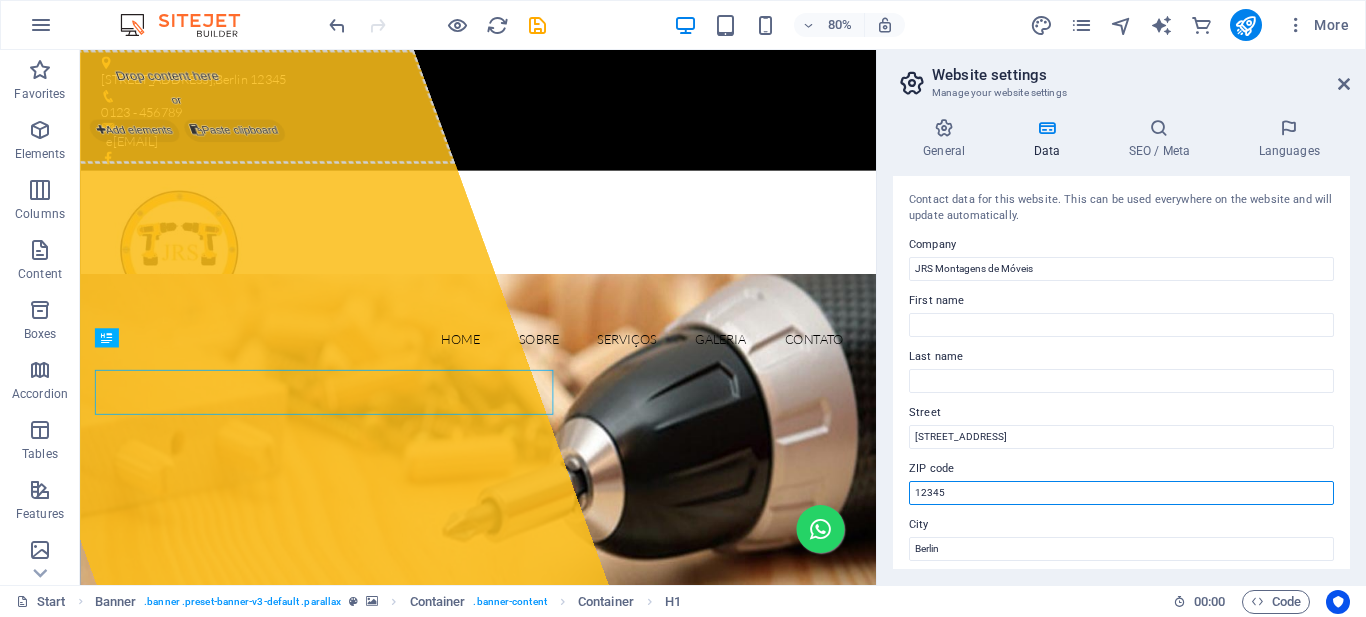 click on "12345" at bounding box center (1121, 493) 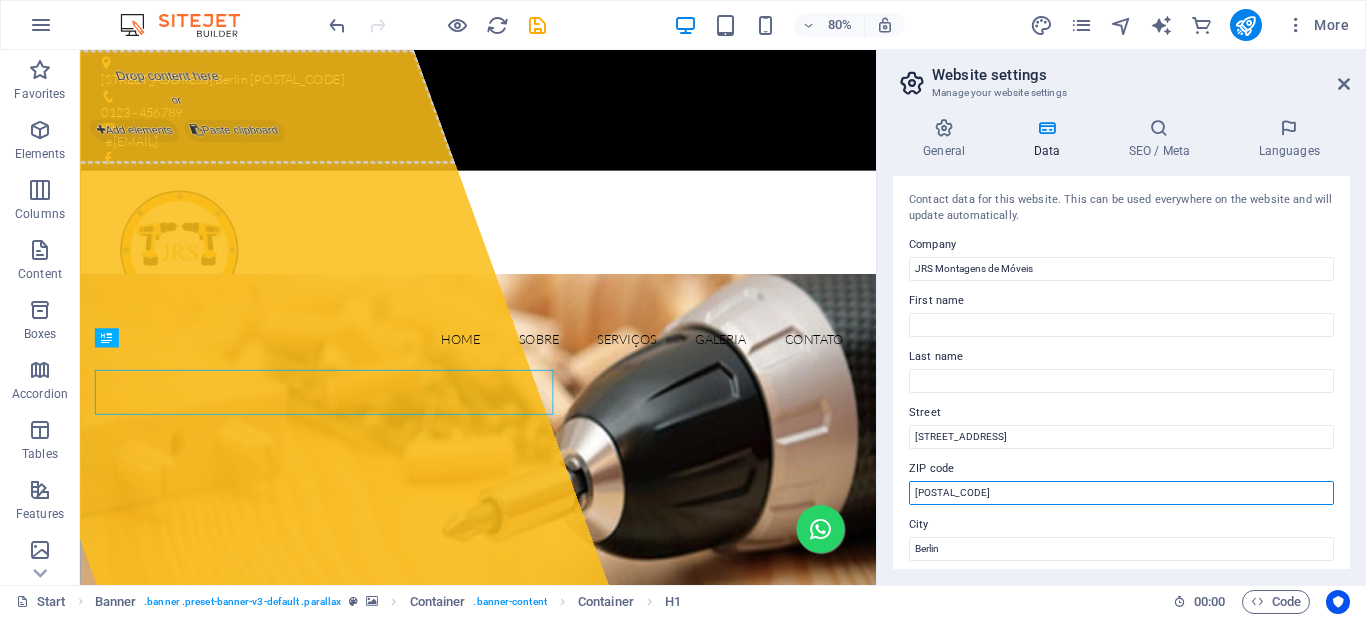 type on "[POSTAL_CODE]" 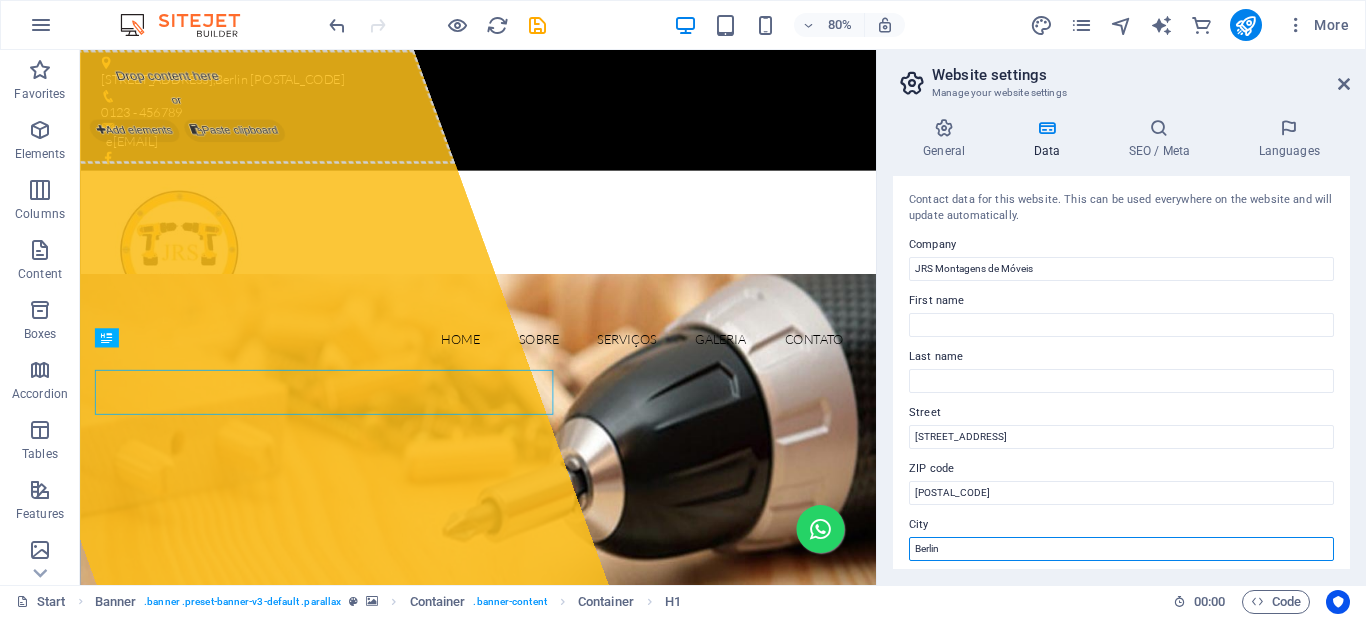 click on "Berlin" at bounding box center [1121, 549] 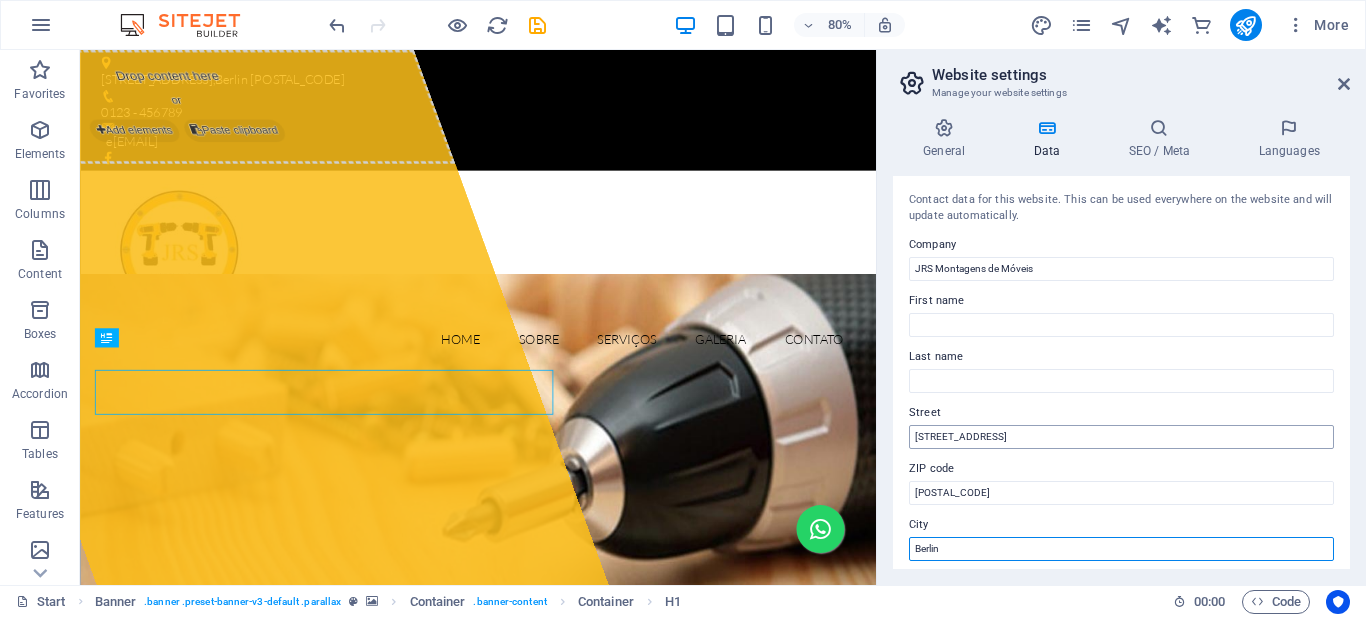 paste on "[CITY] [STATE]" 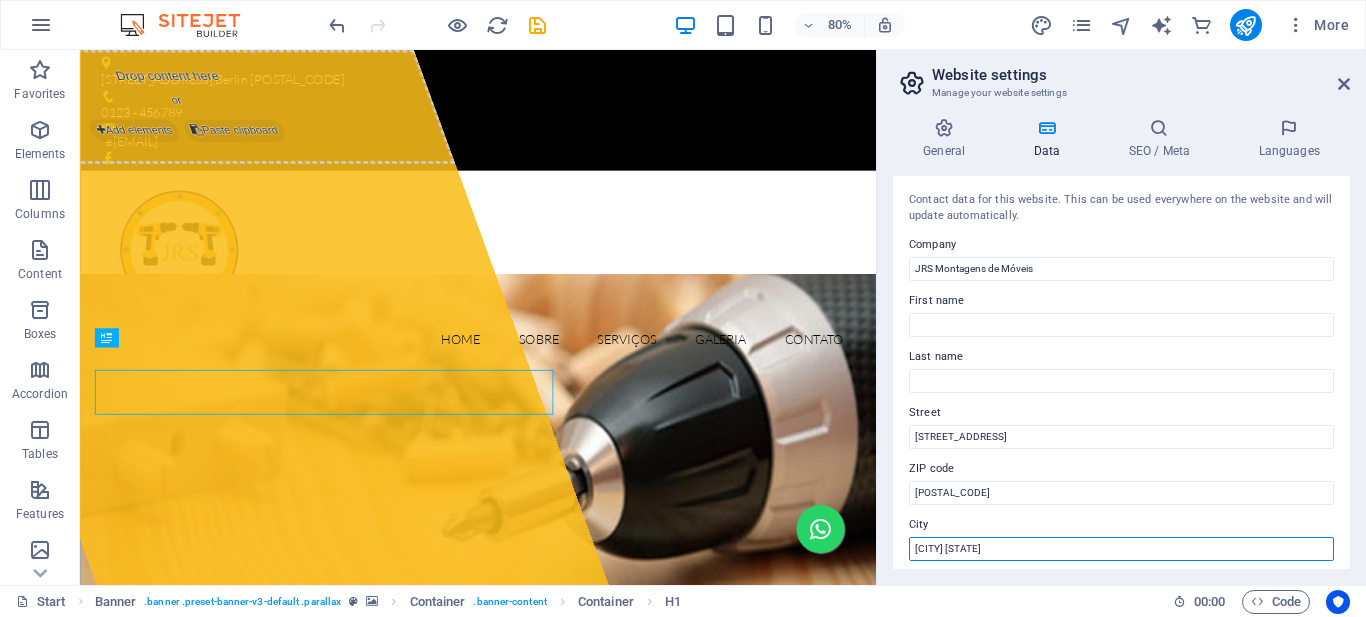 scroll, scrollTop: 300, scrollLeft: 0, axis: vertical 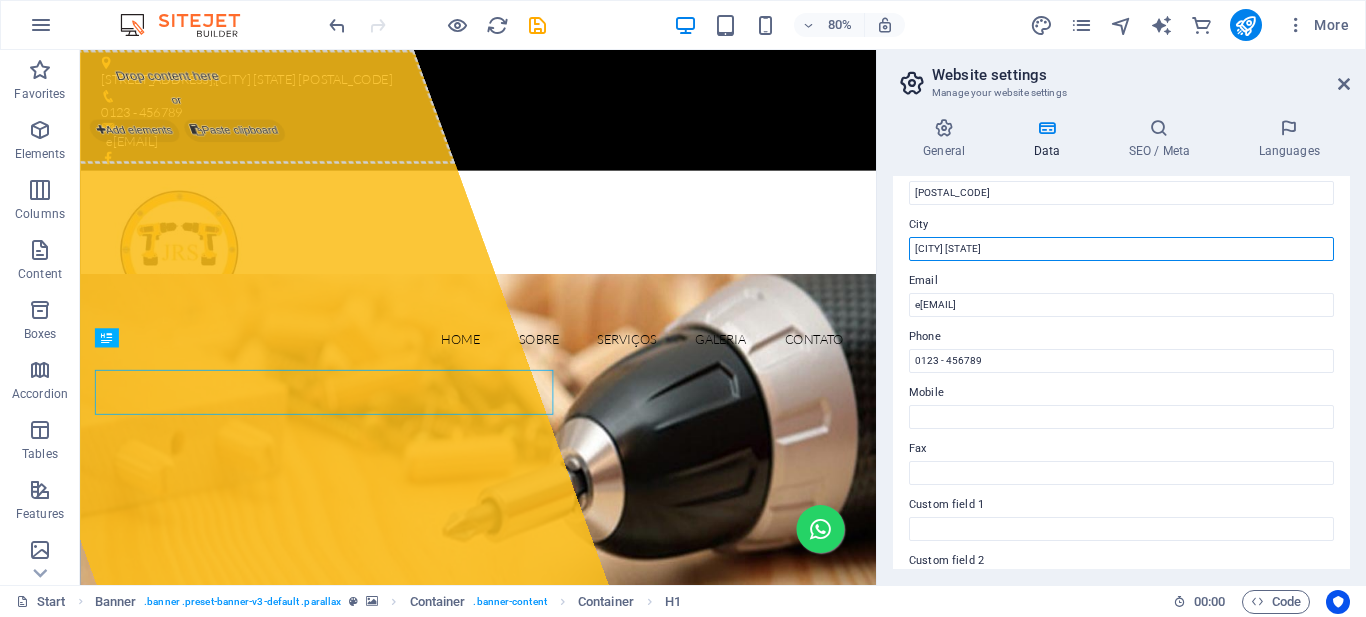 type on "[CITY] [STATE]" 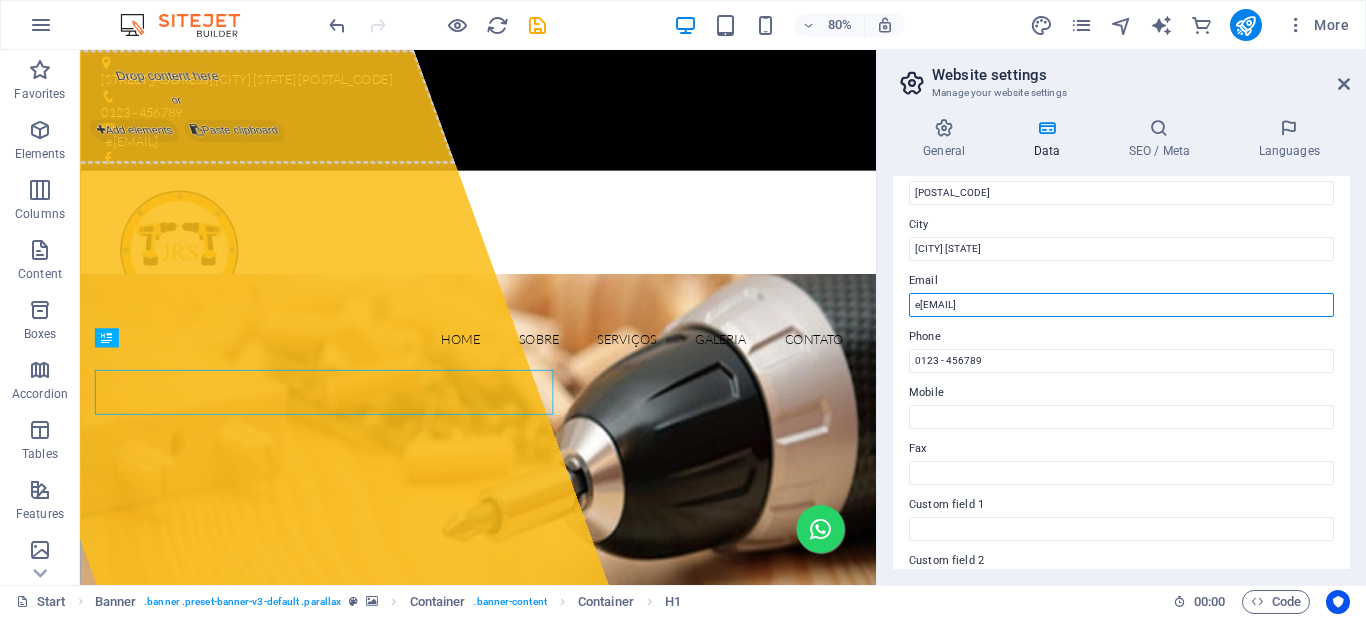 click on "e45e3bc107b6571947ab92a29a5f55@cpanel.local" at bounding box center (1121, 305) 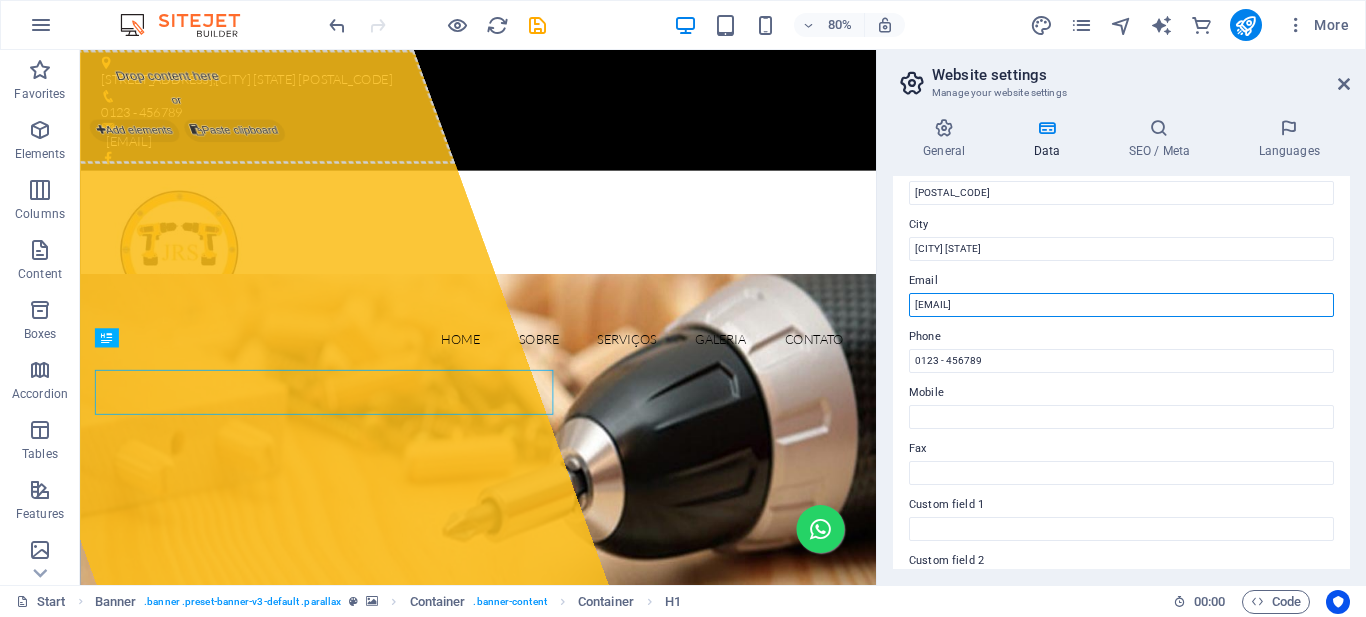 type on "[EMAIL]" 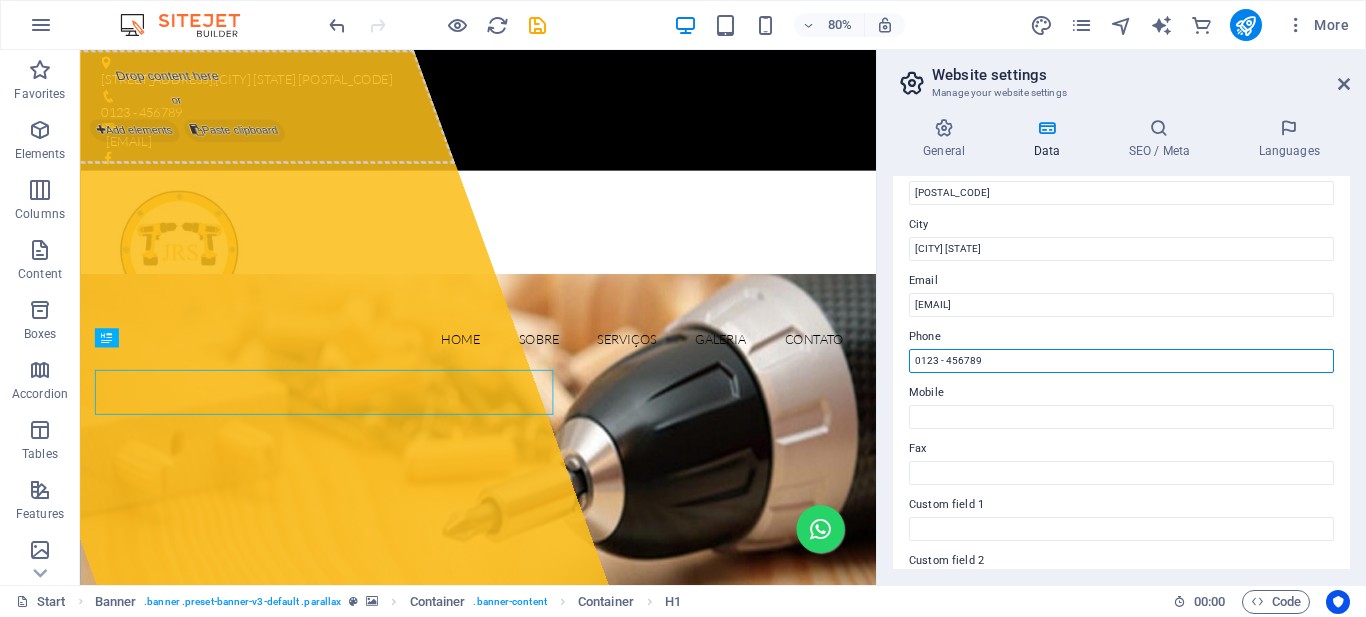click on "0123 - 456789" at bounding box center [1121, 361] 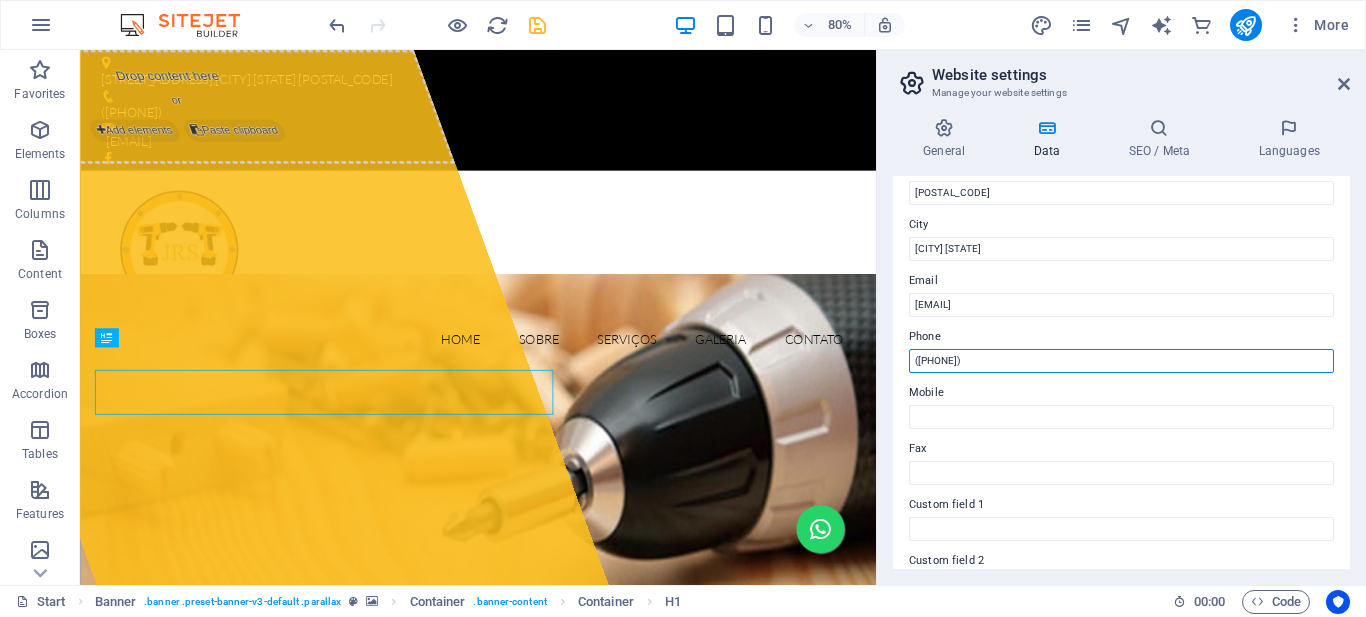 type on "[PHONE]" 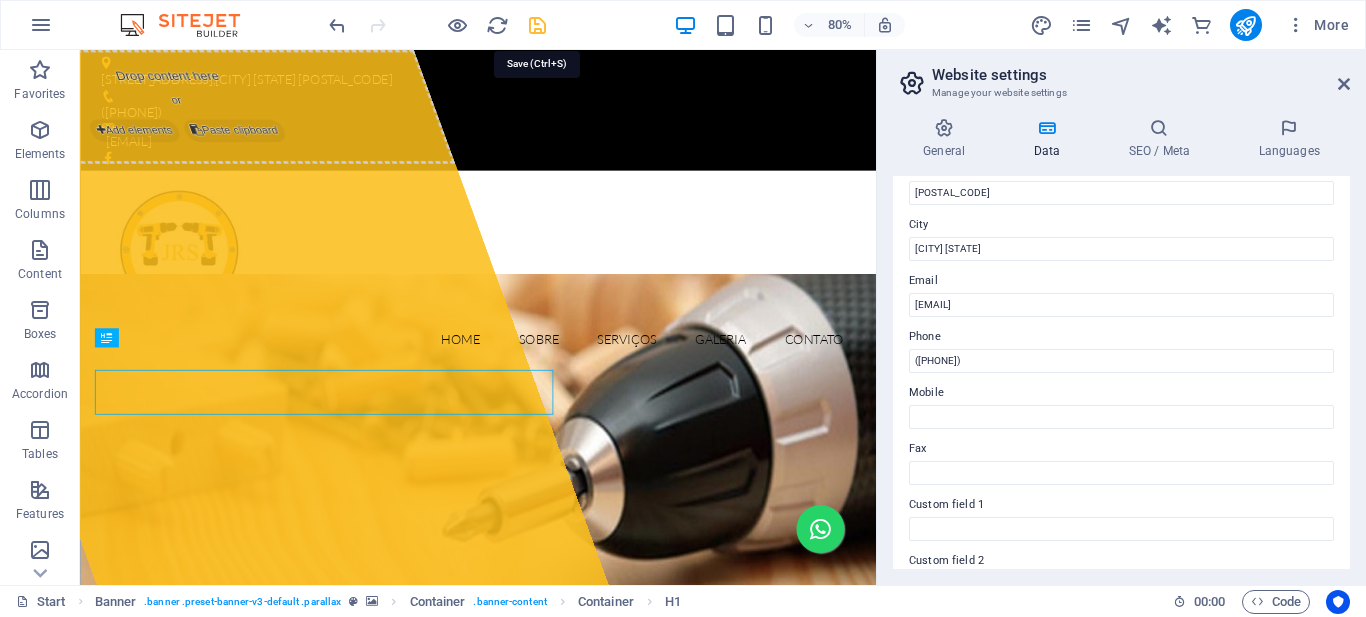 click at bounding box center [537, 25] 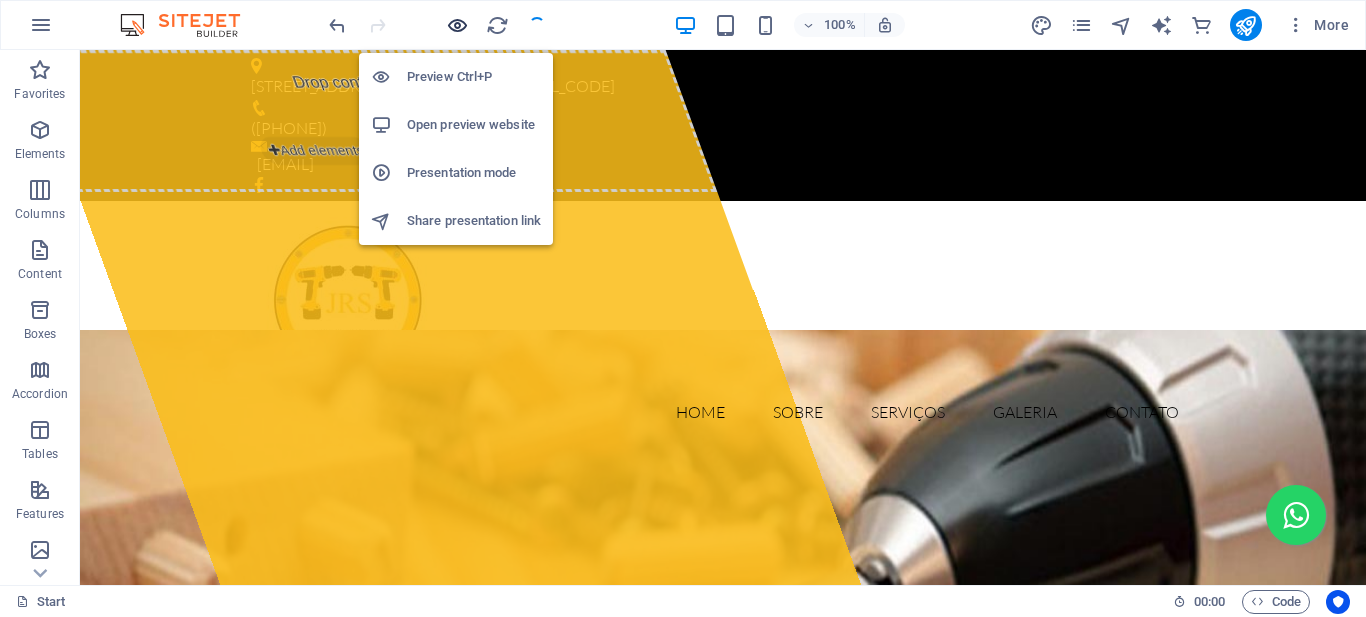 click at bounding box center [457, 25] 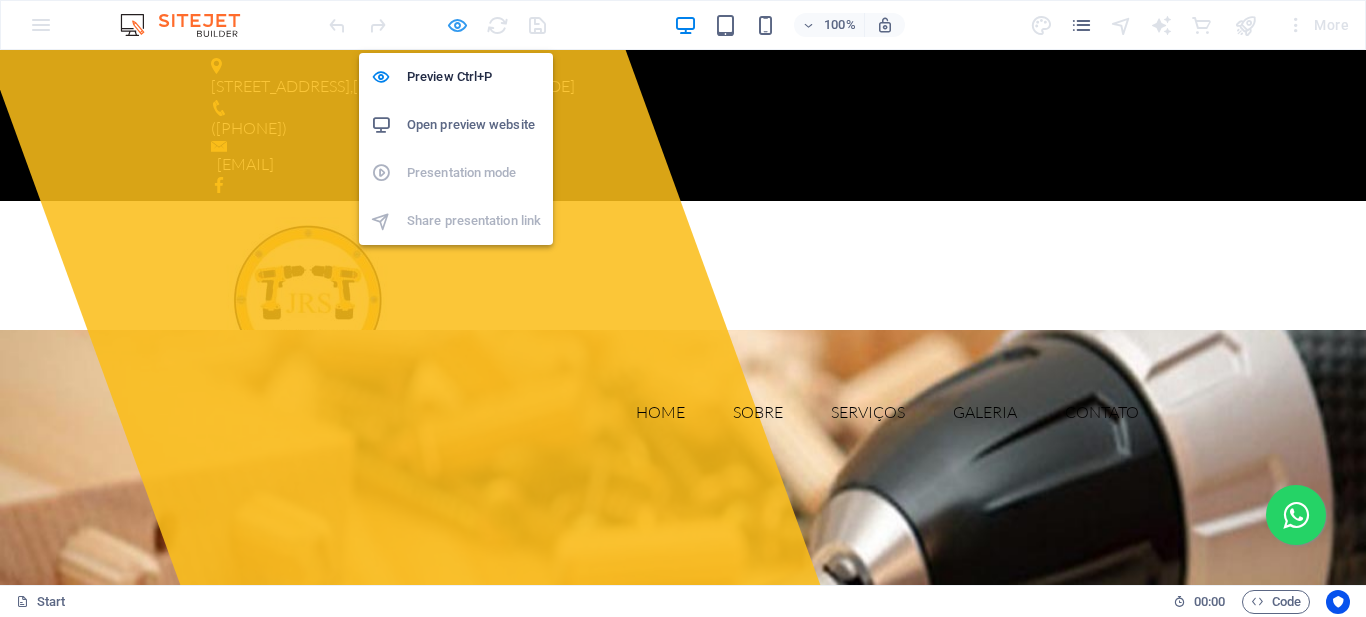 click at bounding box center (457, 25) 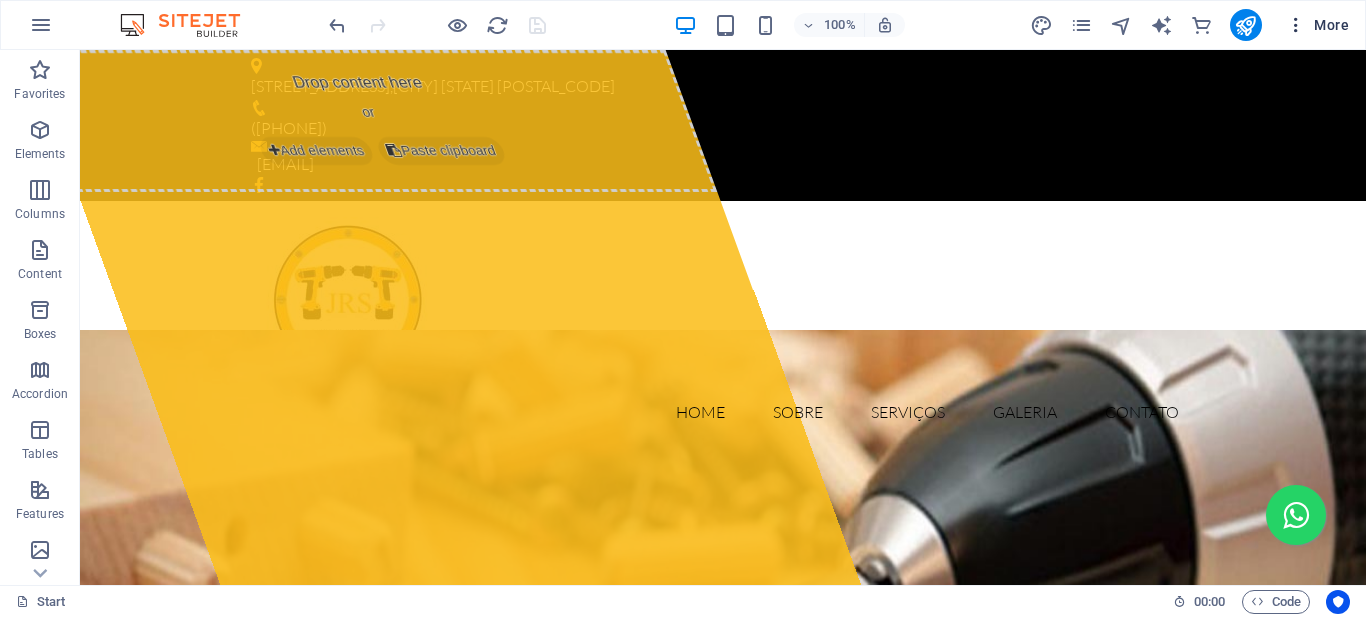 click at bounding box center (1296, 25) 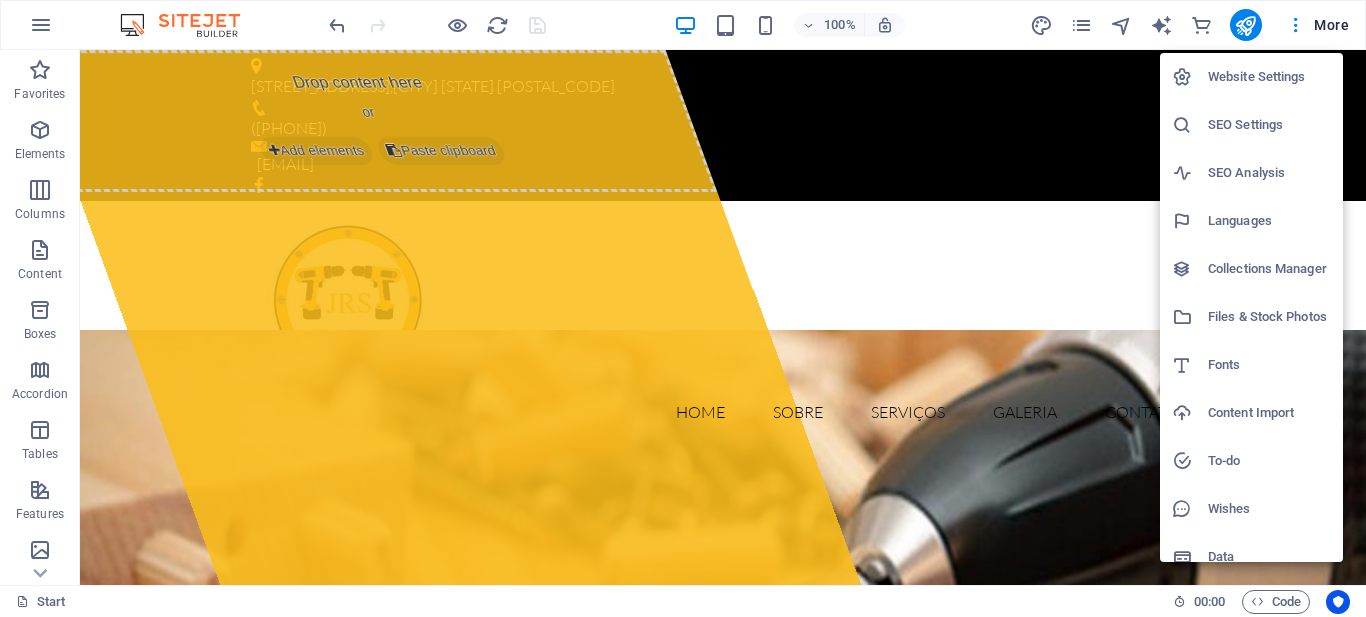 click on "Website Settings" at bounding box center [1269, 77] 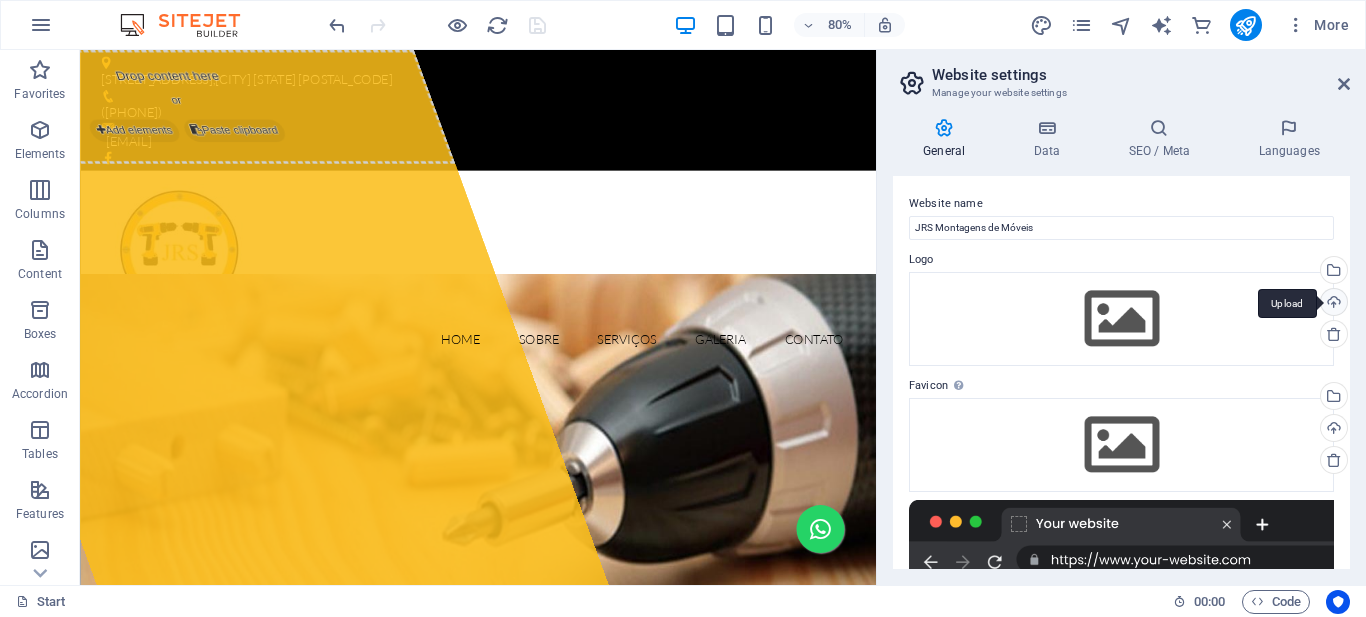 click on "Upload" at bounding box center [1332, 304] 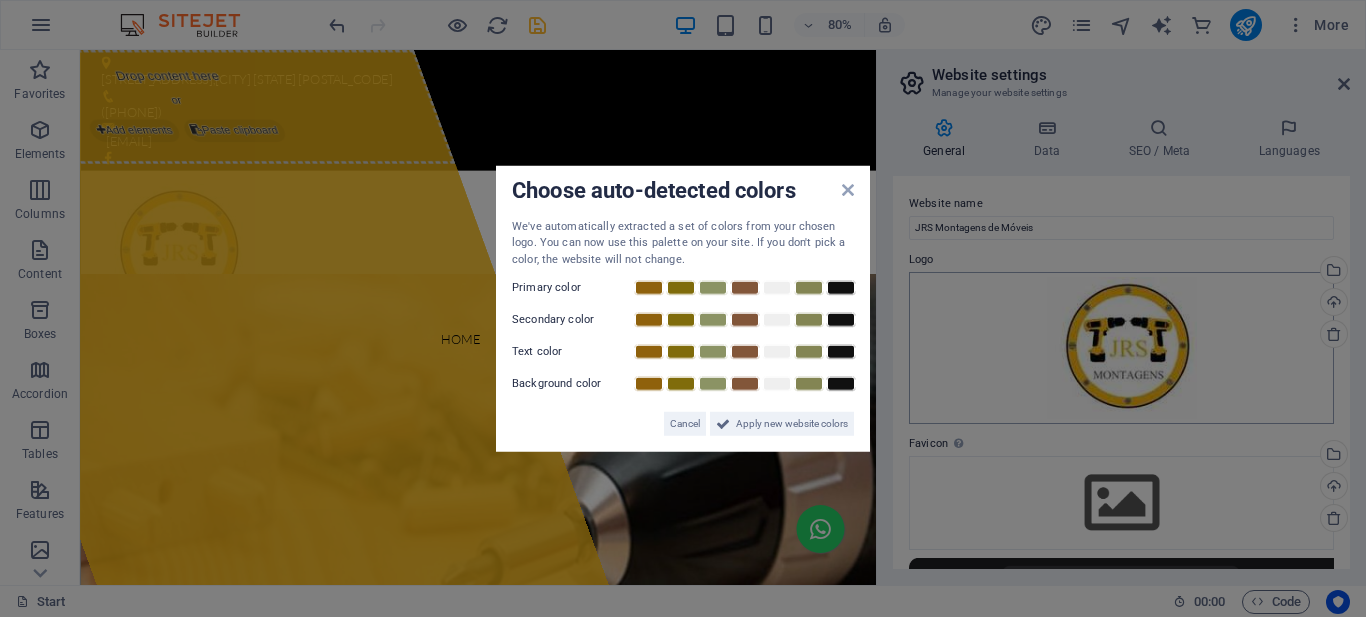 drag, startPoint x: 799, startPoint y: 421, endPoint x: 1161, endPoint y: 420, distance: 362.00137 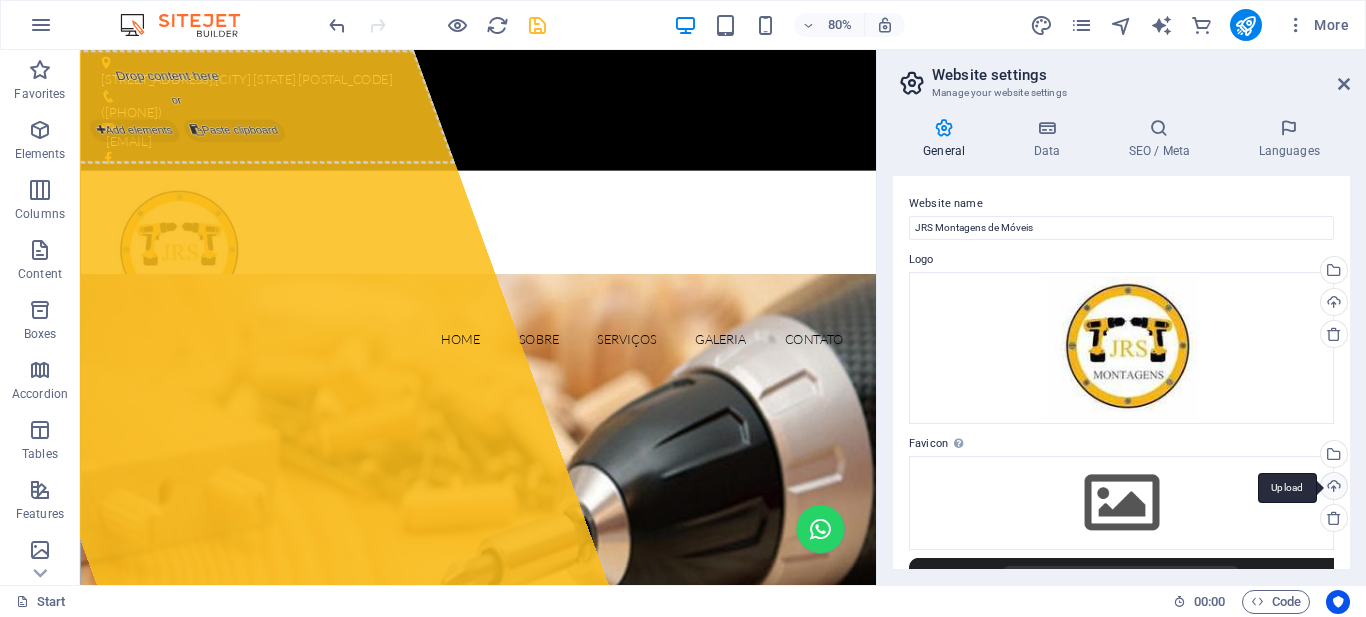 click on "Upload" at bounding box center [1332, 488] 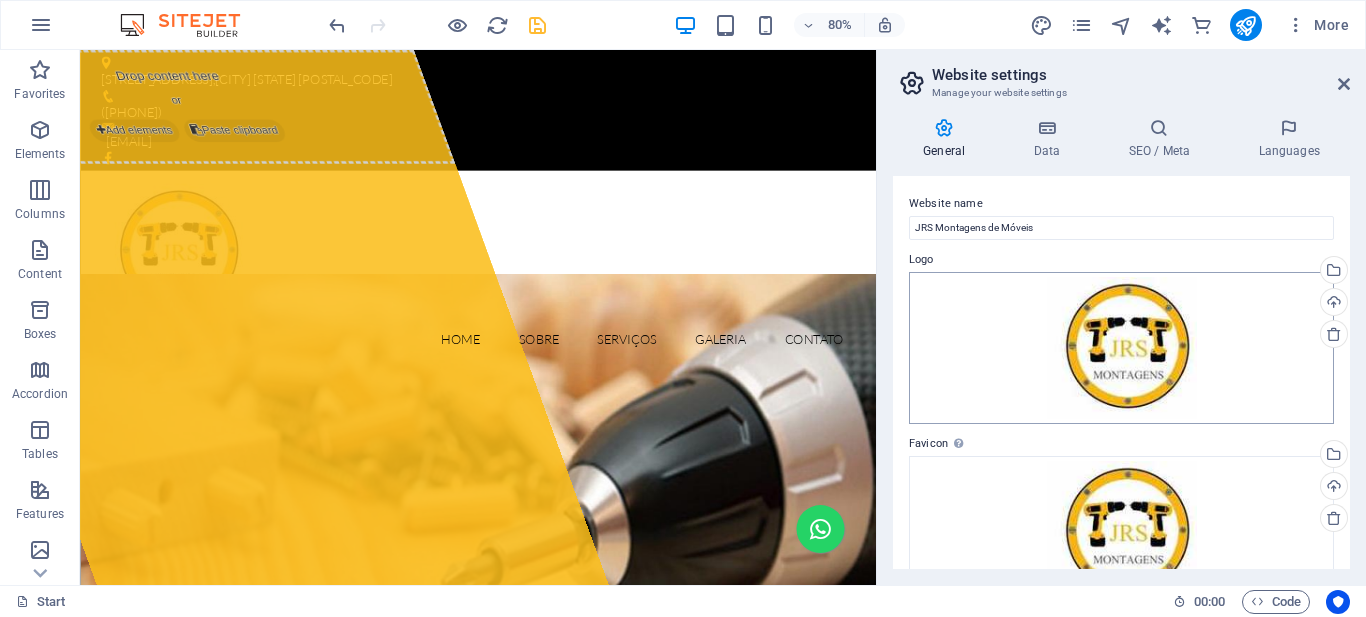 scroll, scrollTop: 200, scrollLeft: 0, axis: vertical 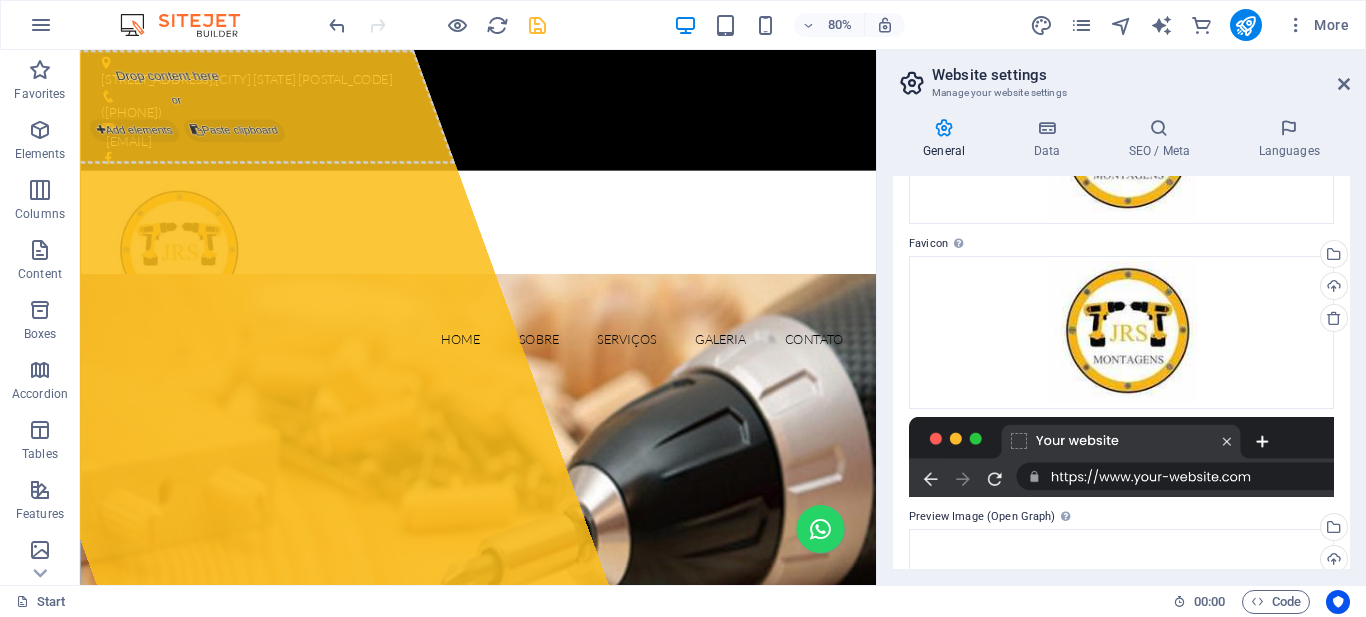 click on "Website name JRS Montagens de Móveis Logo Drag files here, click to choose files or select files from Files or our free stock photos & videos Select files from the file manager, stock photos, or upload file(s) Upload Favicon Set the favicon of your website here. A favicon is a small icon shown in the browser tab next to your website title. It helps visitors identify your website. Drag files here, click to choose files or select files from Files or our free stock photos & videos Select files from the file manager, stock photos, or upload file(s) Upload Preview Image (Open Graph) This image will be shown when the website is shared on social networks Drag files here, click to choose files or select files from Files or our free stock photos & videos Select files from the file manager, stock photos, or upload file(s) Upload" at bounding box center (1121, 372) 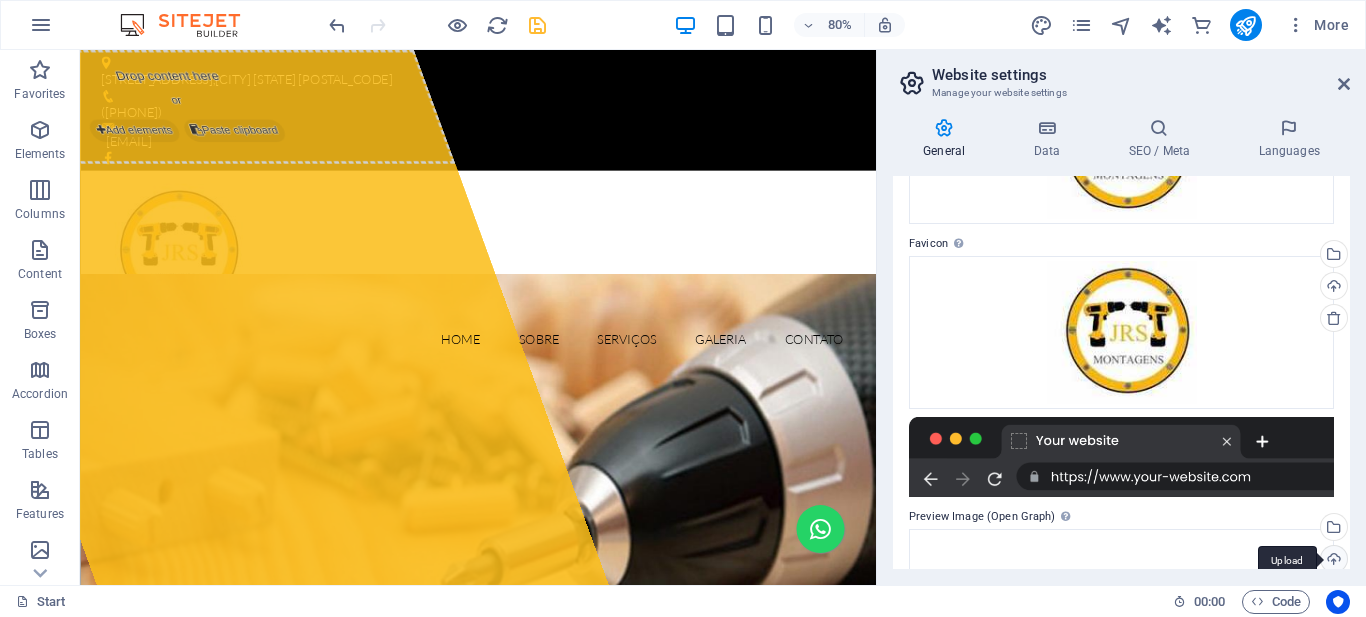 click on "Upload" at bounding box center (1332, 561) 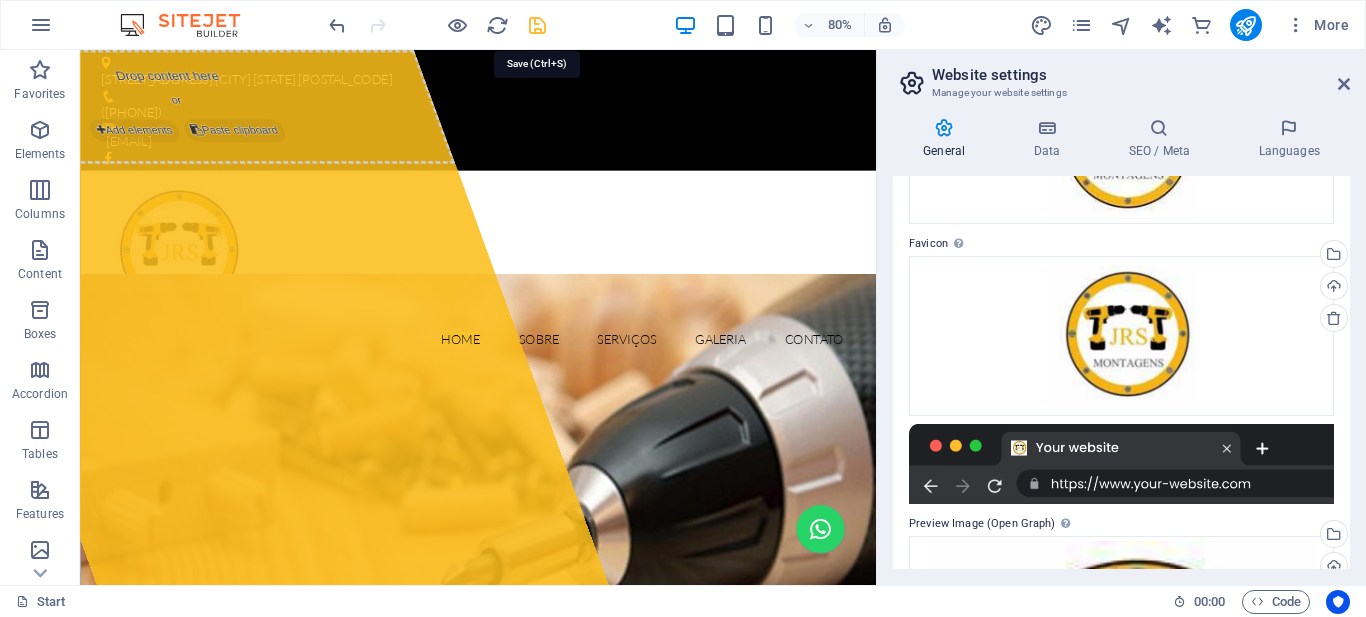 click at bounding box center (537, 25) 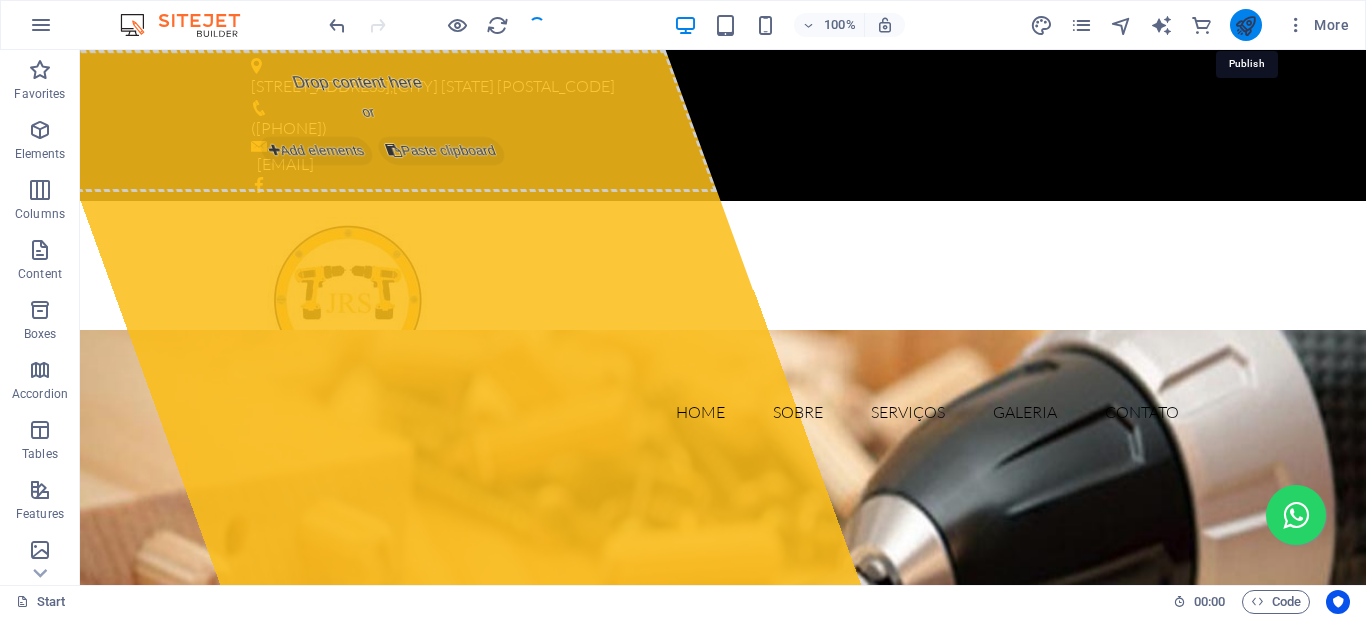 click at bounding box center (1245, 25) 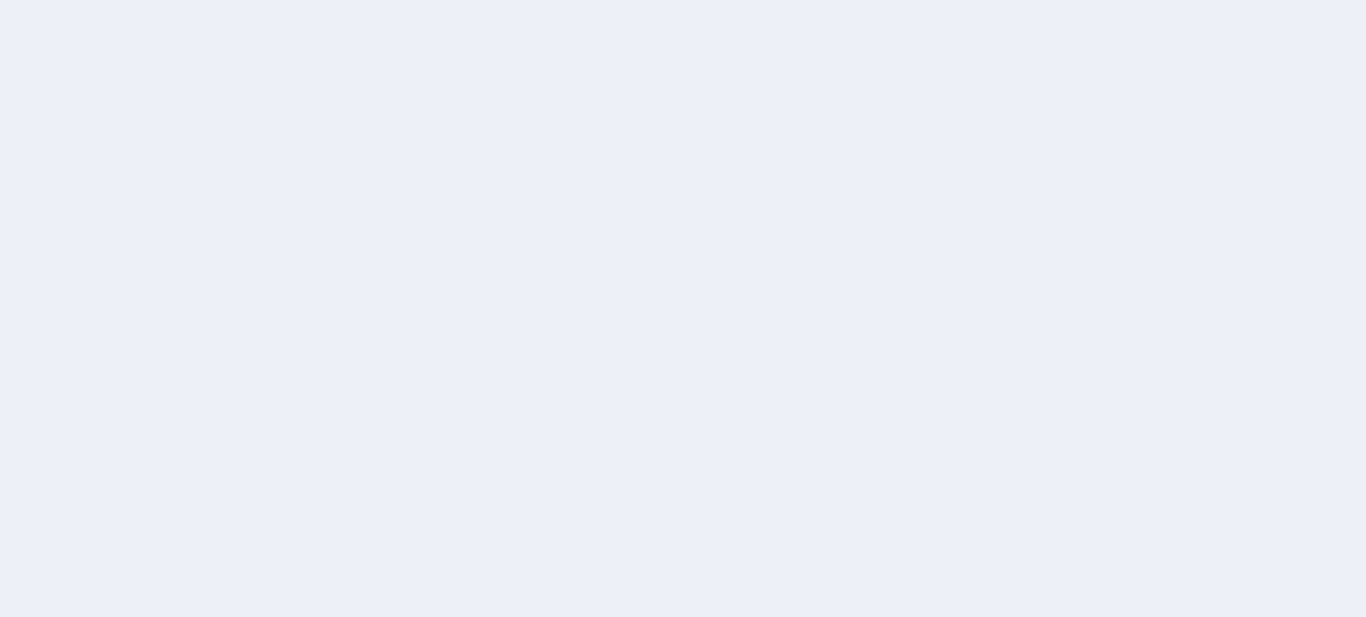 scroll, scrollTop: 0, scrollLeft: 0, axis: both 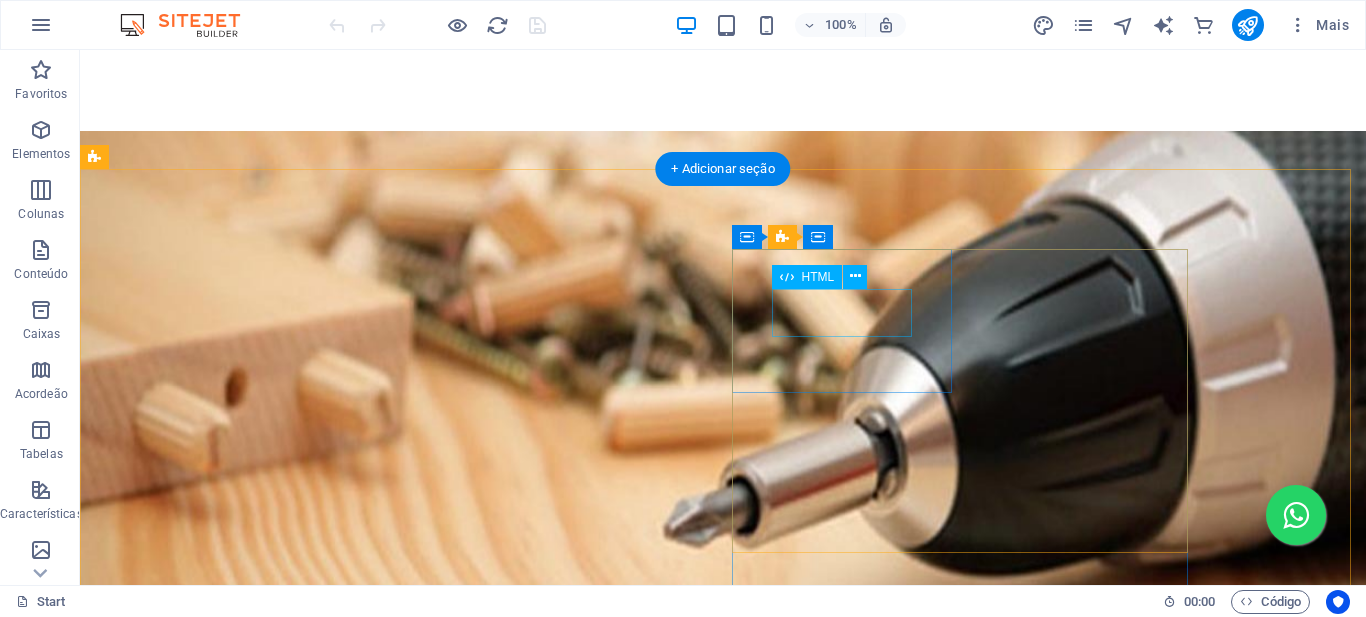 click on "78" at bounding box center [206, 2470] 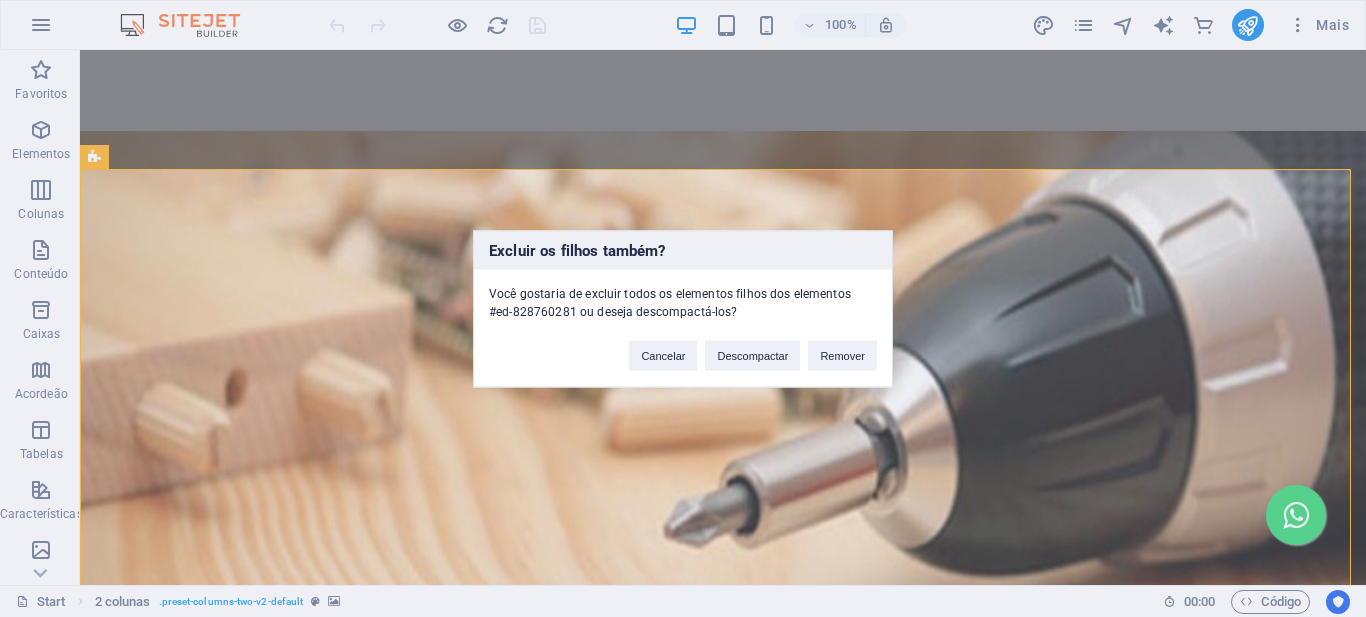 type 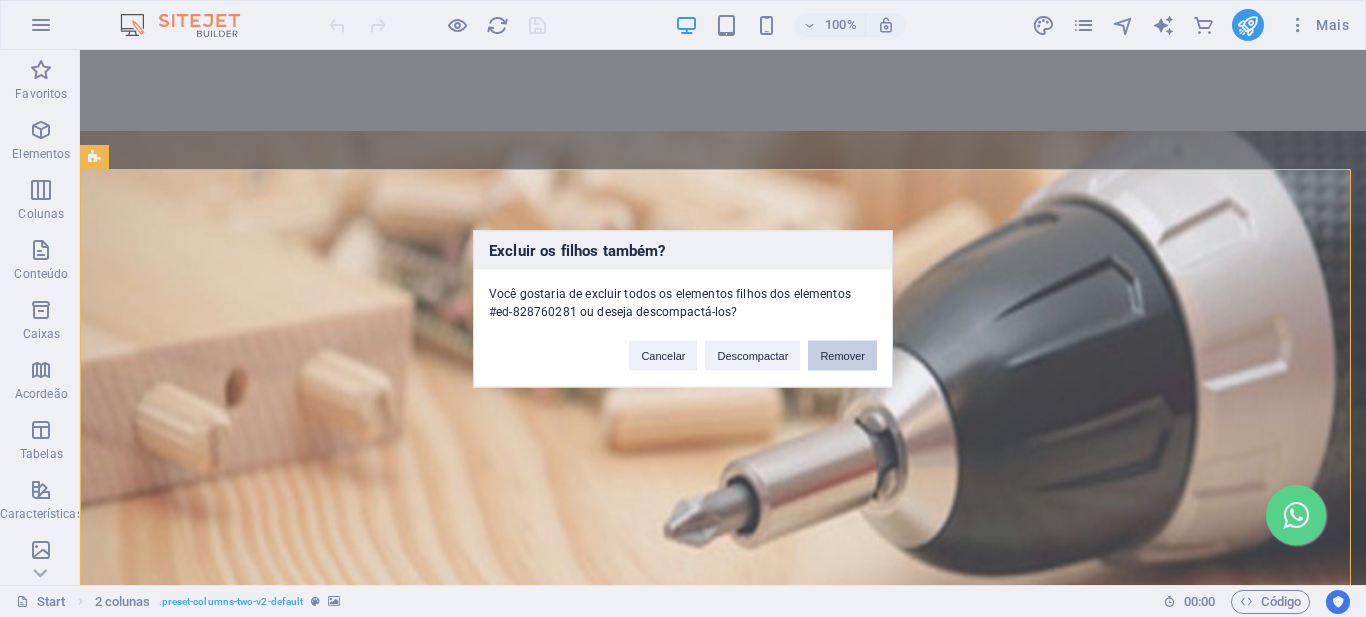 click on "Remover" at bounding box center [842, 355] 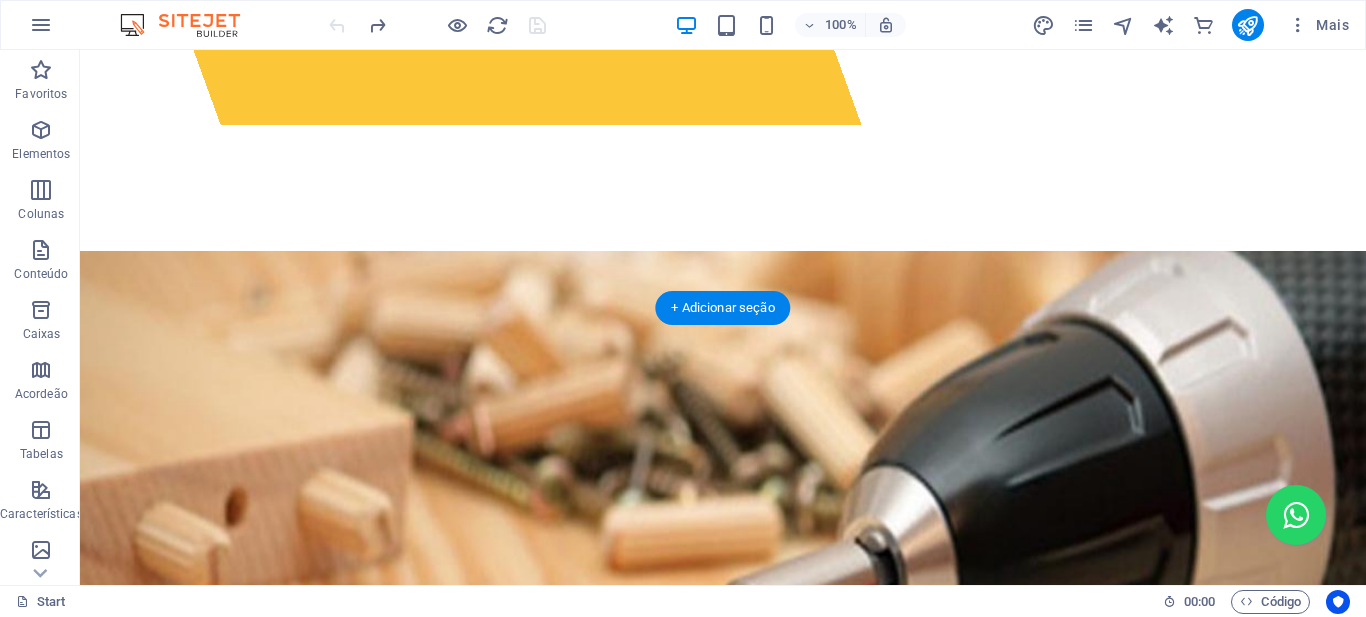 scroll, scrollTop: 561, scrollLeft: 0, axis: vertical 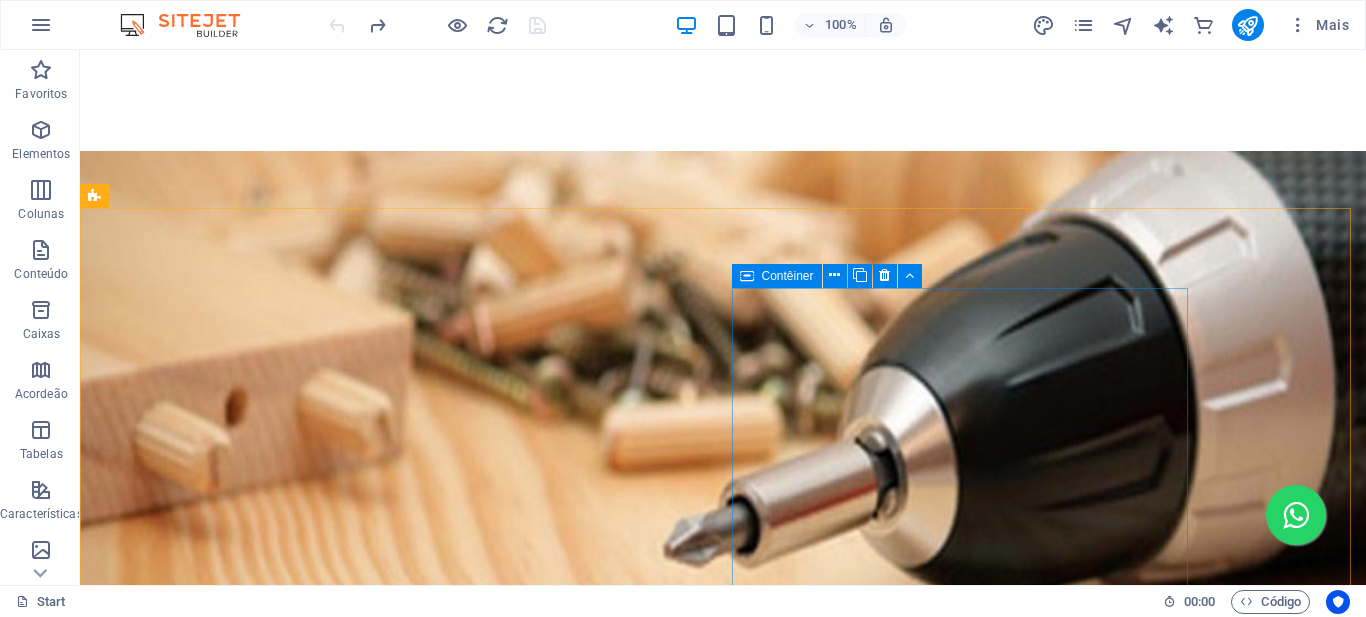 click on "Contêiner" at bounding box center (777, 276) 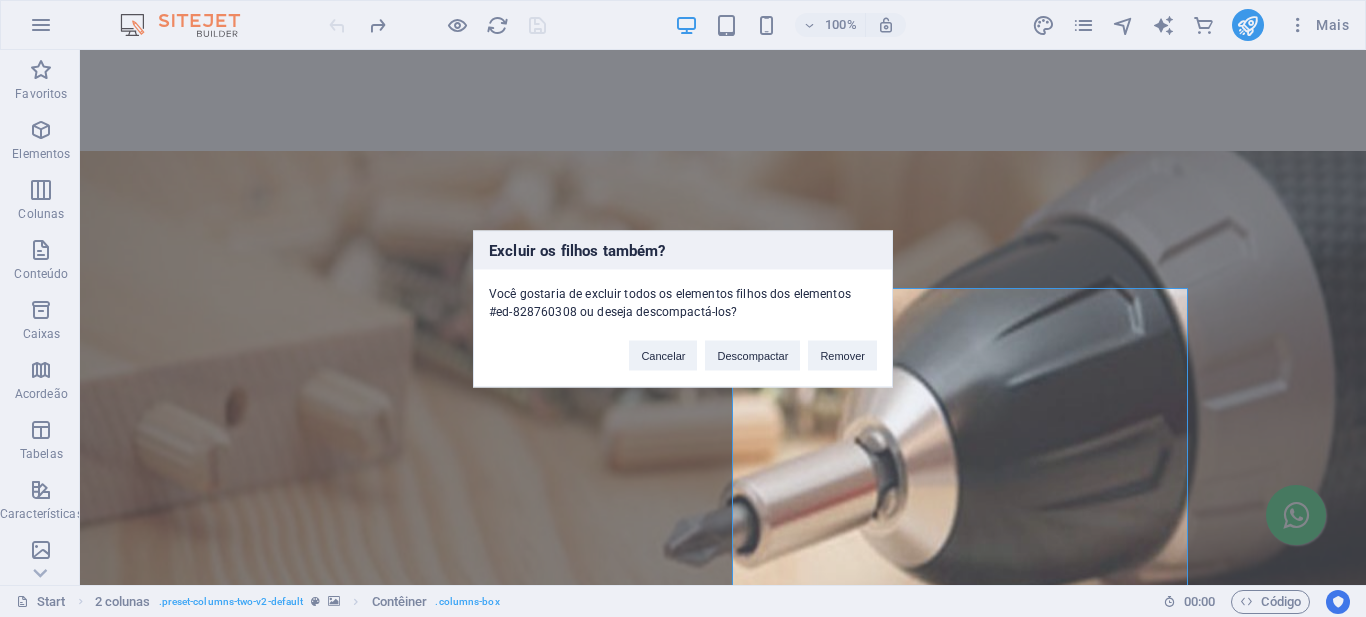 type 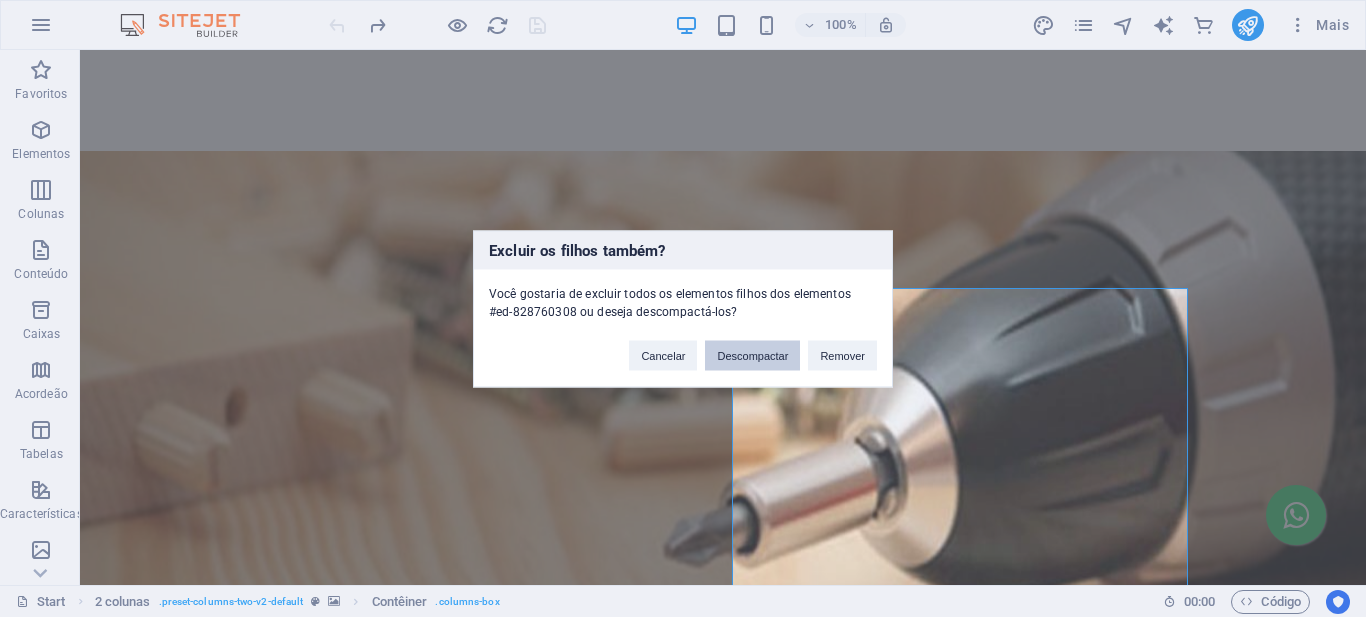drag, startPoint x: 759, startPoint y: 349, endPoint x: 681, endPoint y: 299, distance: 92.64988 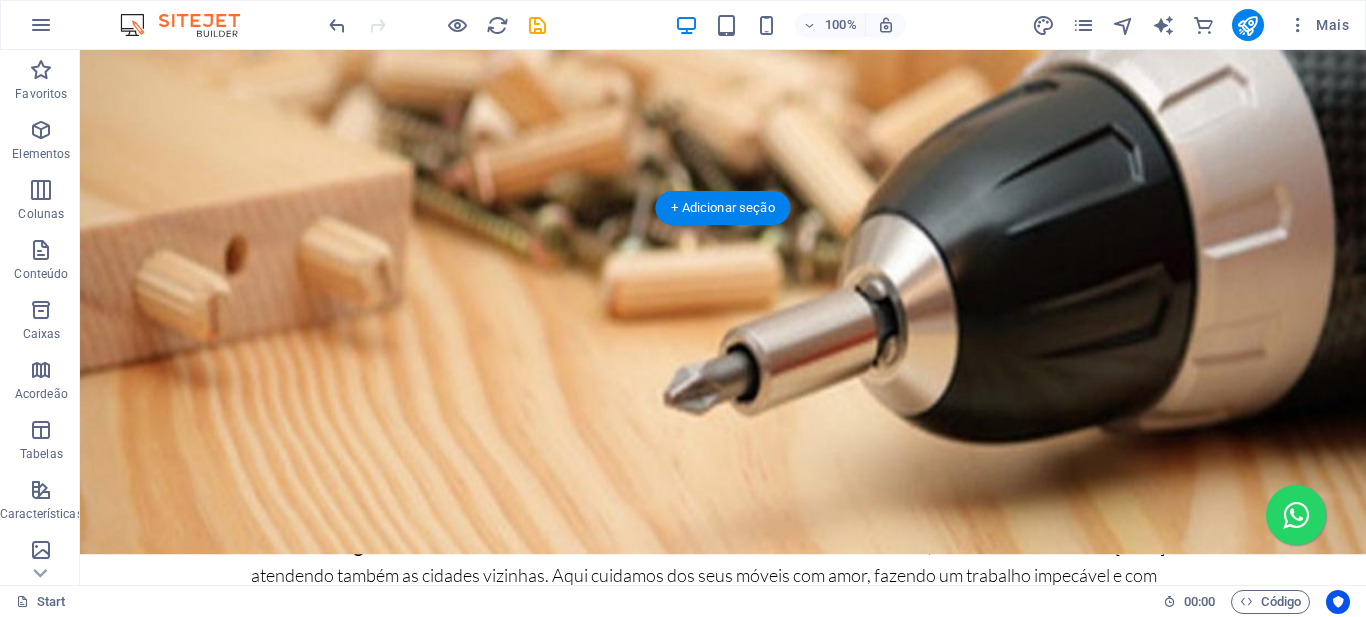 scroll, scrollTop: 861, scrollLeft: 0, axis: vertical 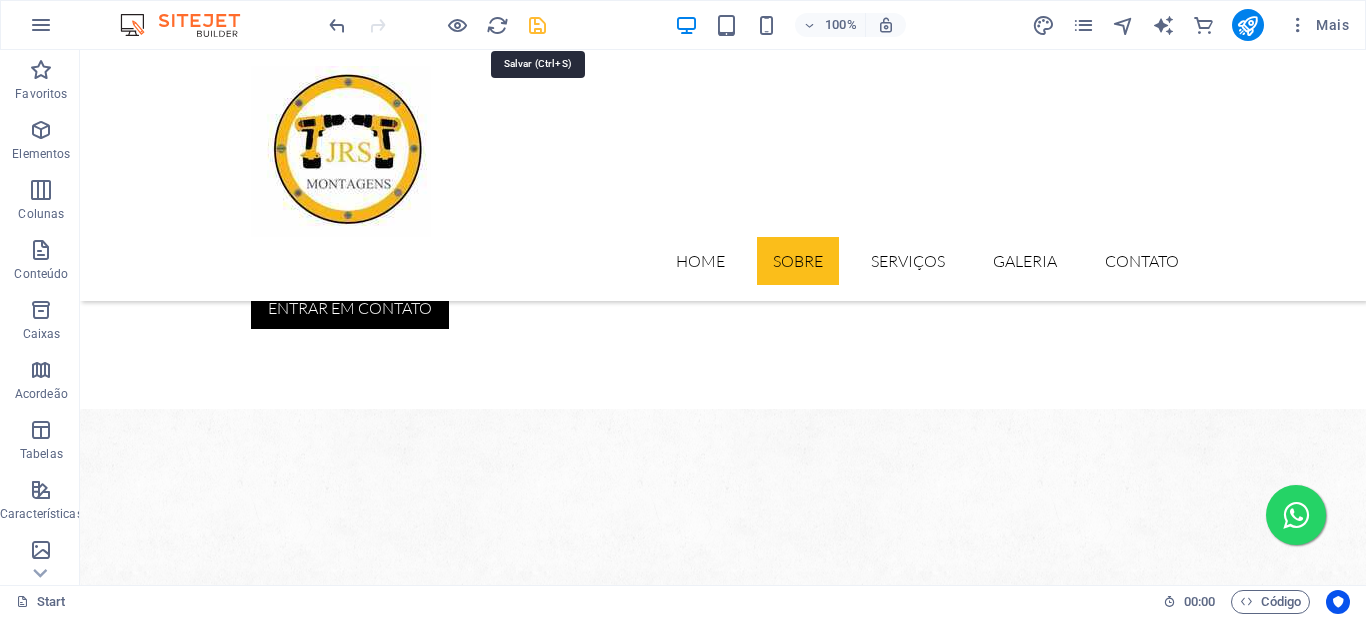 click at bounding box center [537, 25] 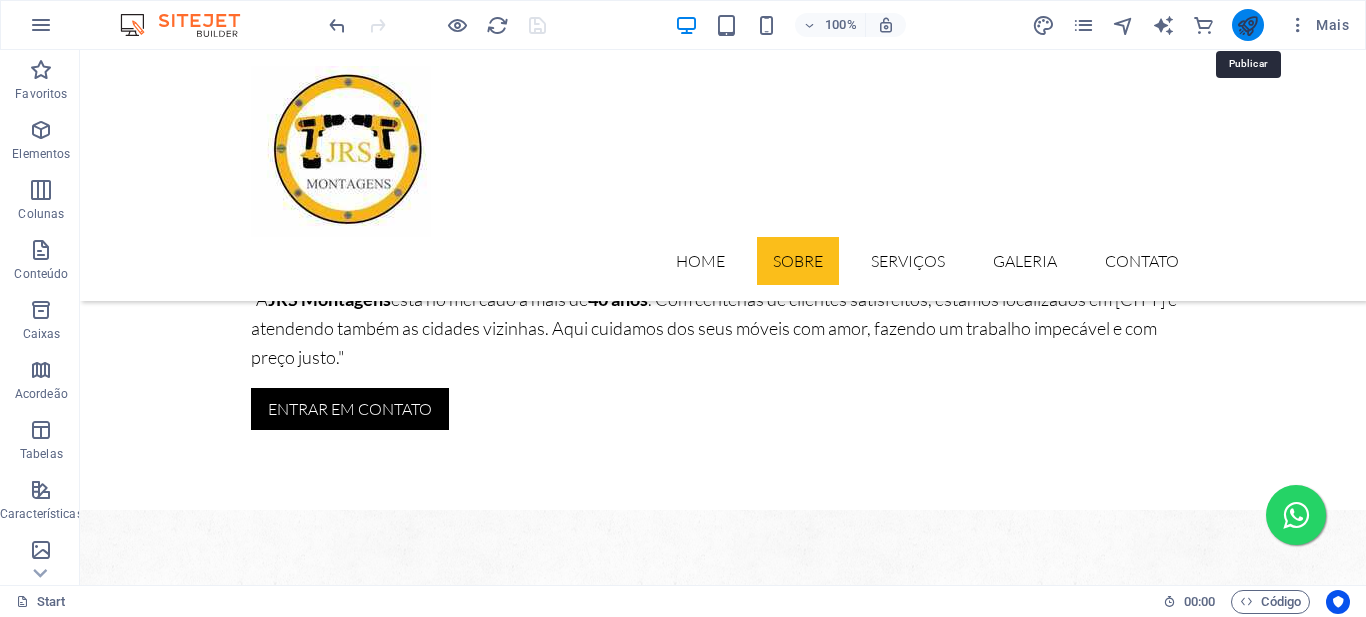 click at bounding box center [1247, 25] 